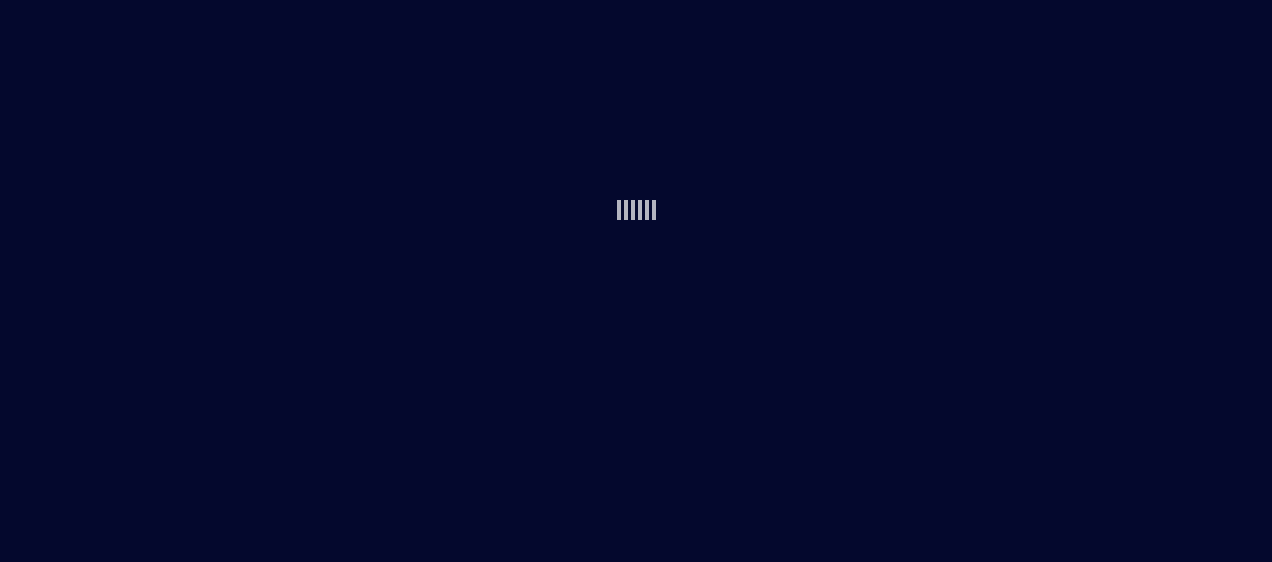 scroll, scrollTop: 0, scrollLeft: 0, axis: both 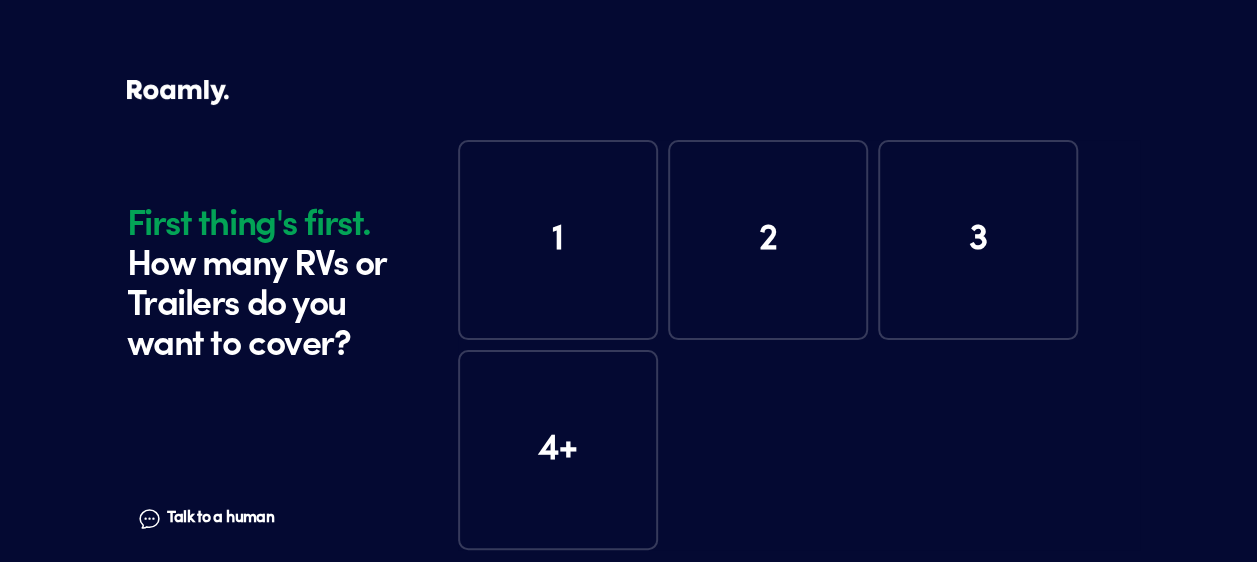 click on "1" at bounding box center [558, 240] 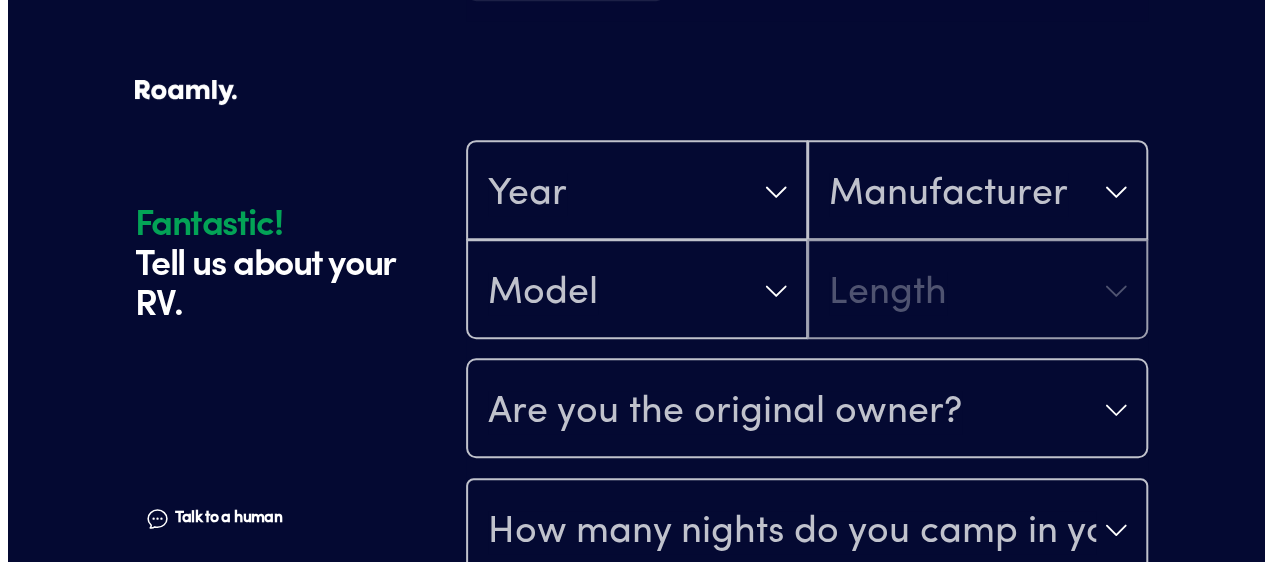 scroll, scrollTop: 590, scrollLeft: 0, axis: vertical 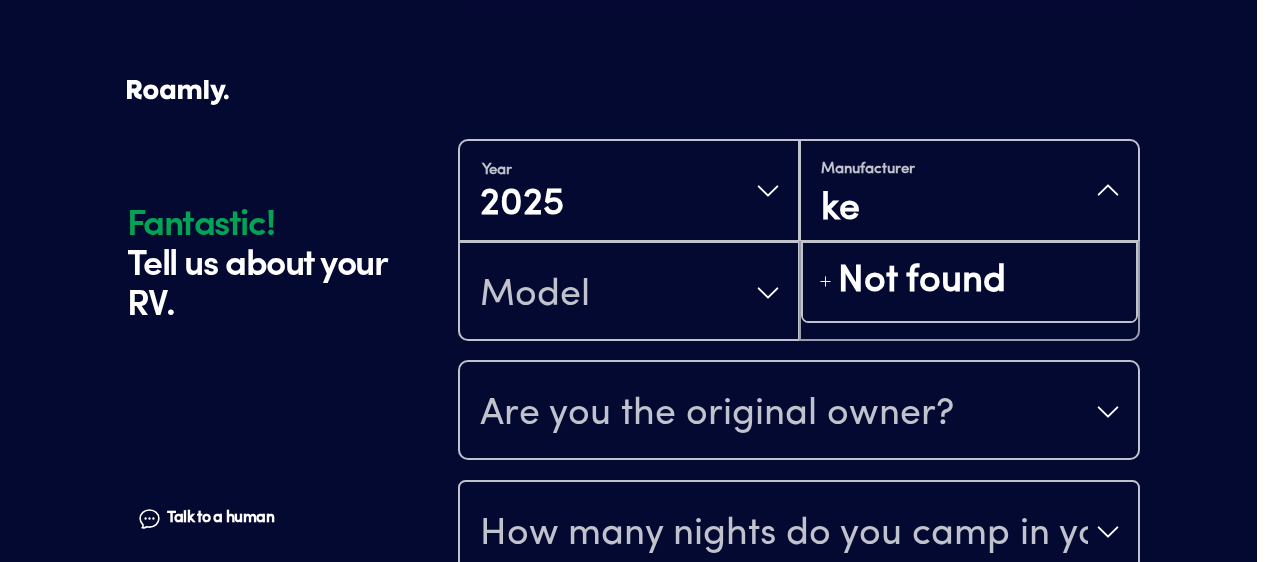 type on "key" 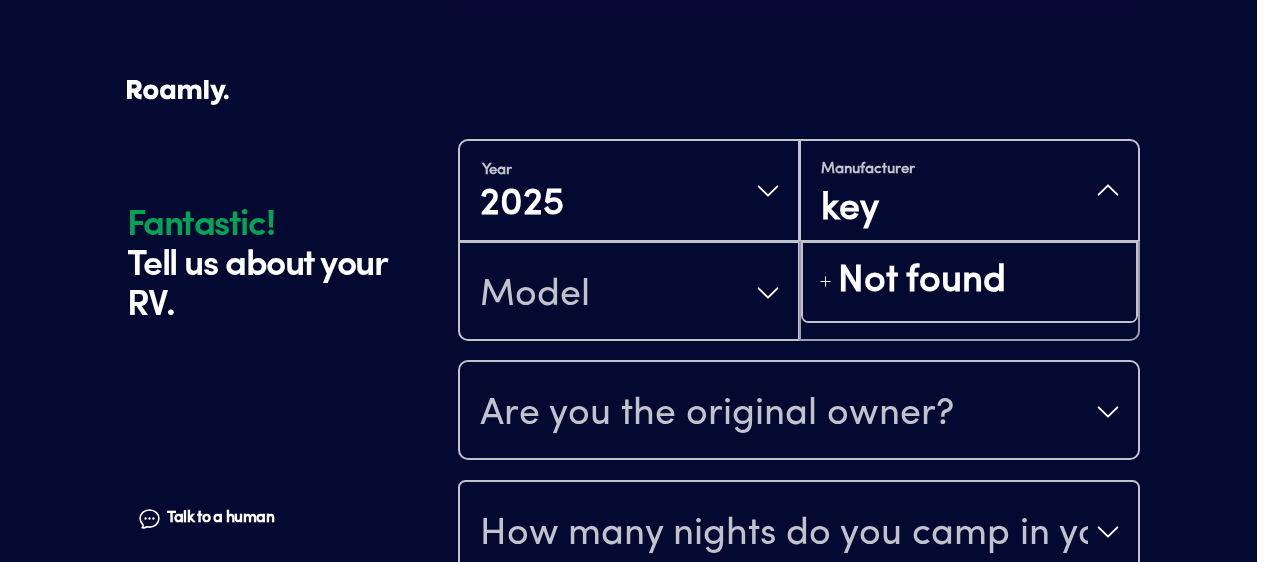 click on "key" at bounding box center [970, 210] 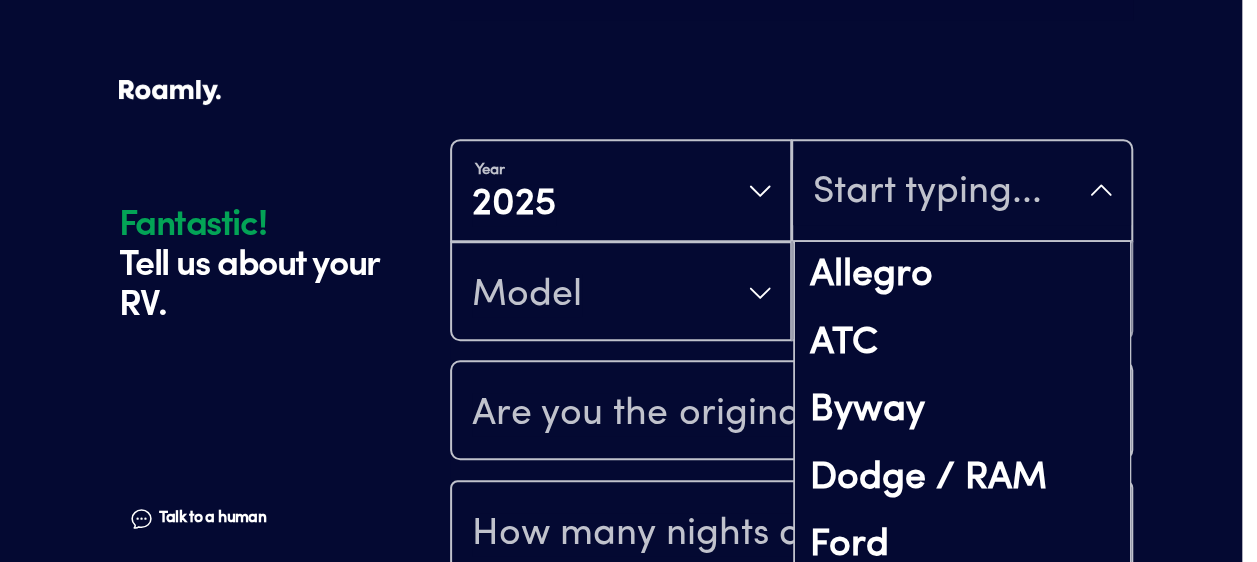 click on "Year [DATE] Allegro ATC Byway Dodge / RAM Ford GH1 Great Outdoor Cottages Grounded RVs Mercedes-Benz Otzi Phaeton Tiffin Trailmanor Wayfarer Winnebago Zephyr Not found Model Length" at bounding box center (791, 240) 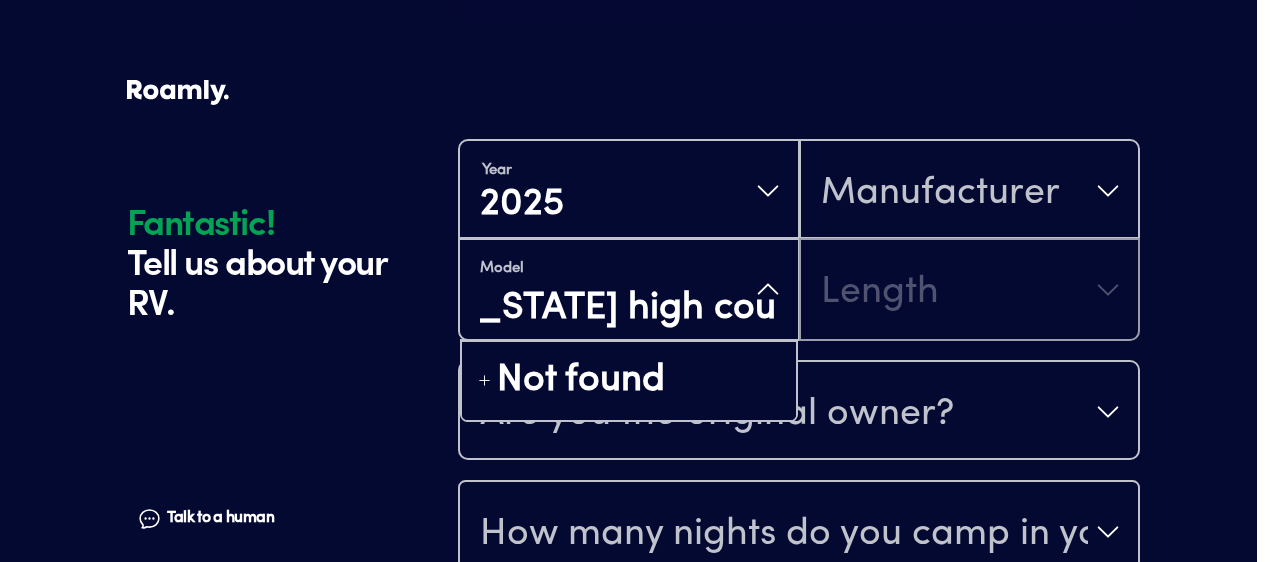 type on "[US_STATE] high country" 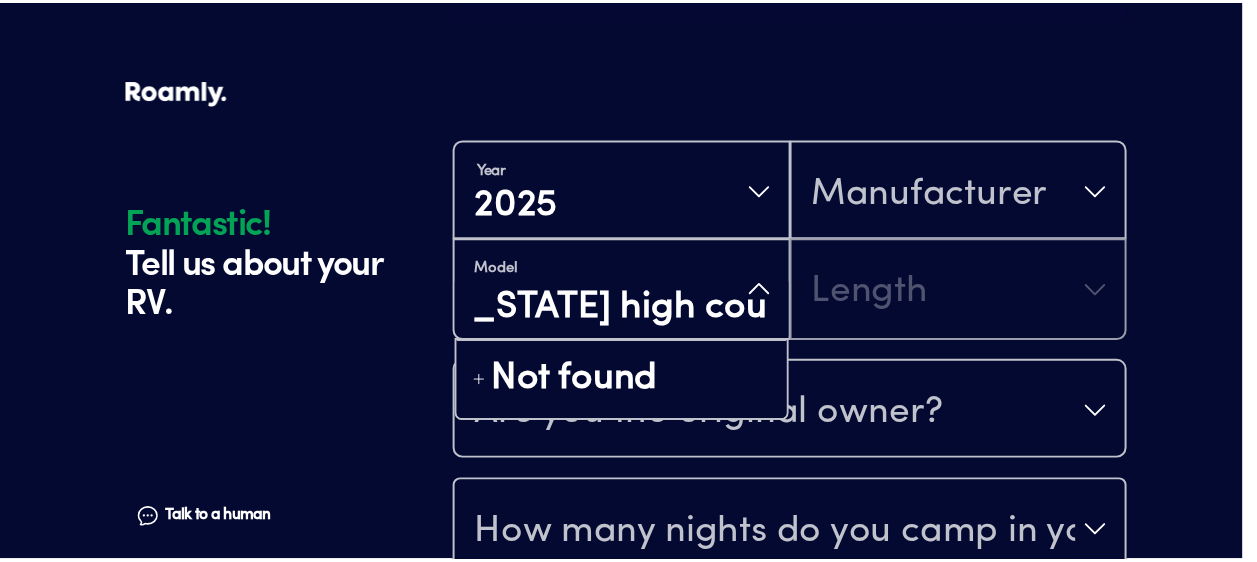 scroll, scrollTop: 0, scrollLeft: 80, axis: horizontal 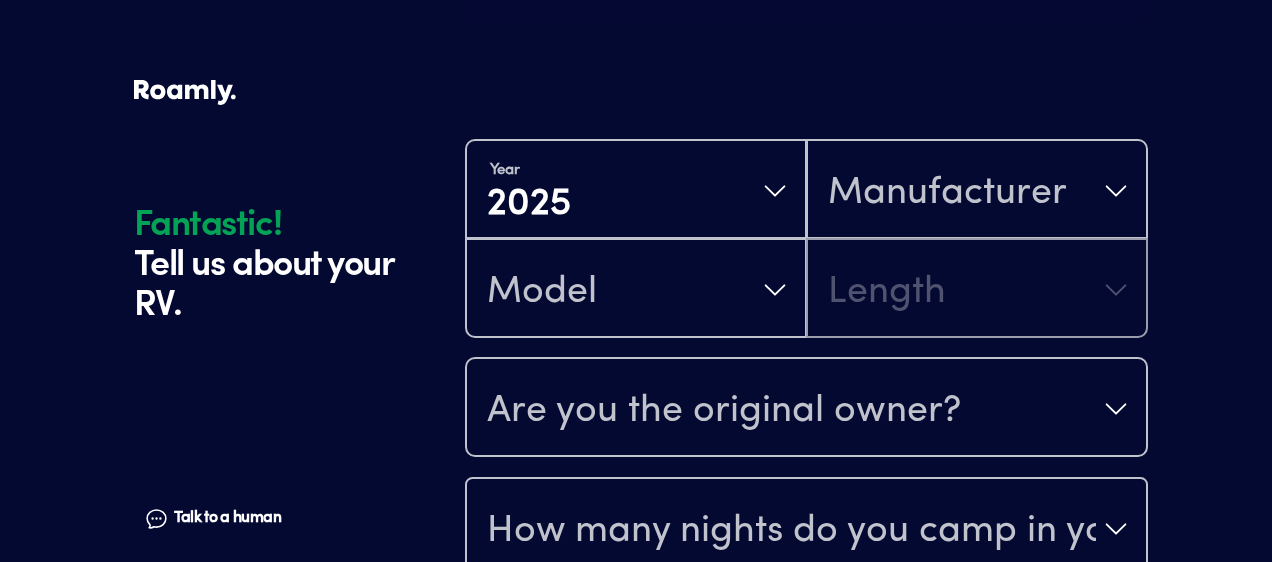 click on "Model Length" at bounding box center (806, 288) 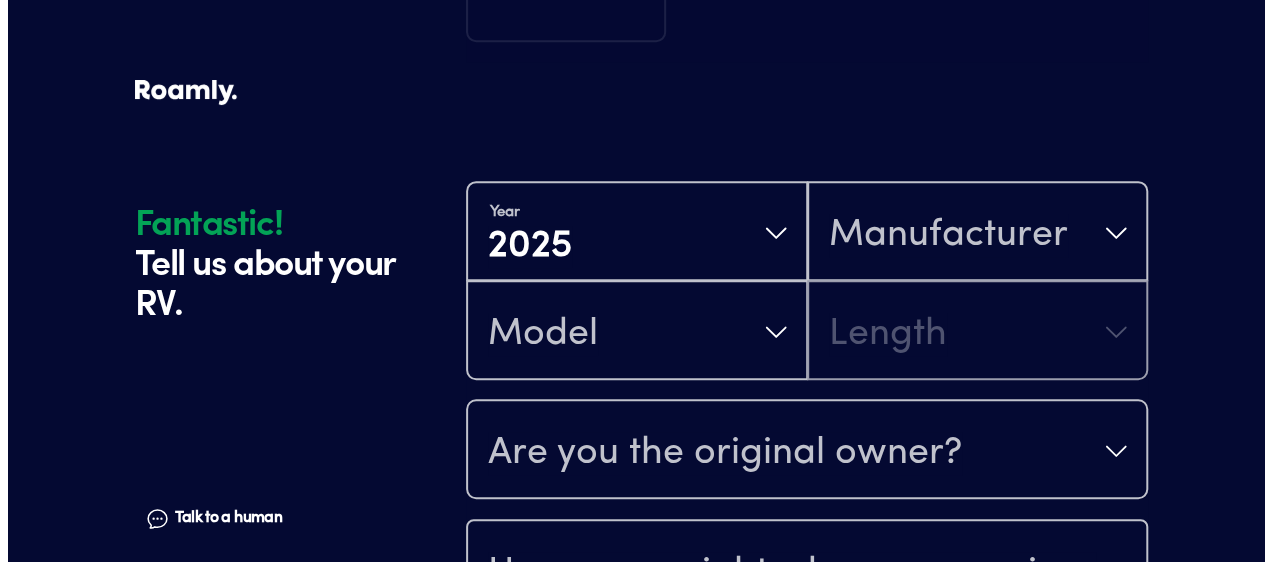scroll, scrollTop: 563, scrollLeft: 0, axis: vertical 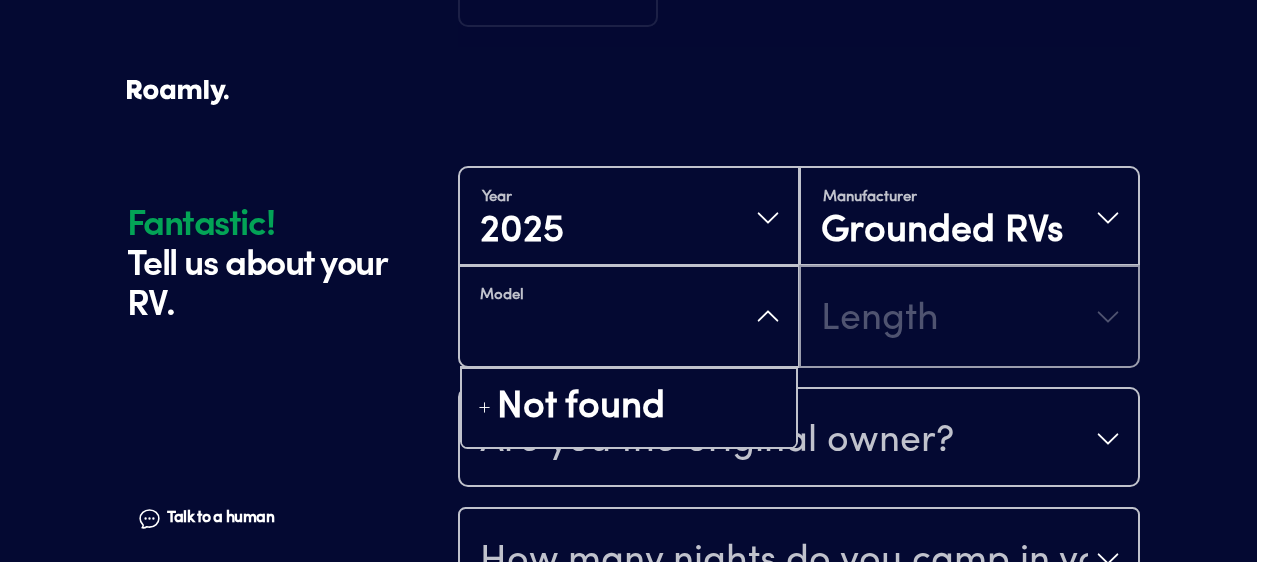 click at bounding box center [629, 336] 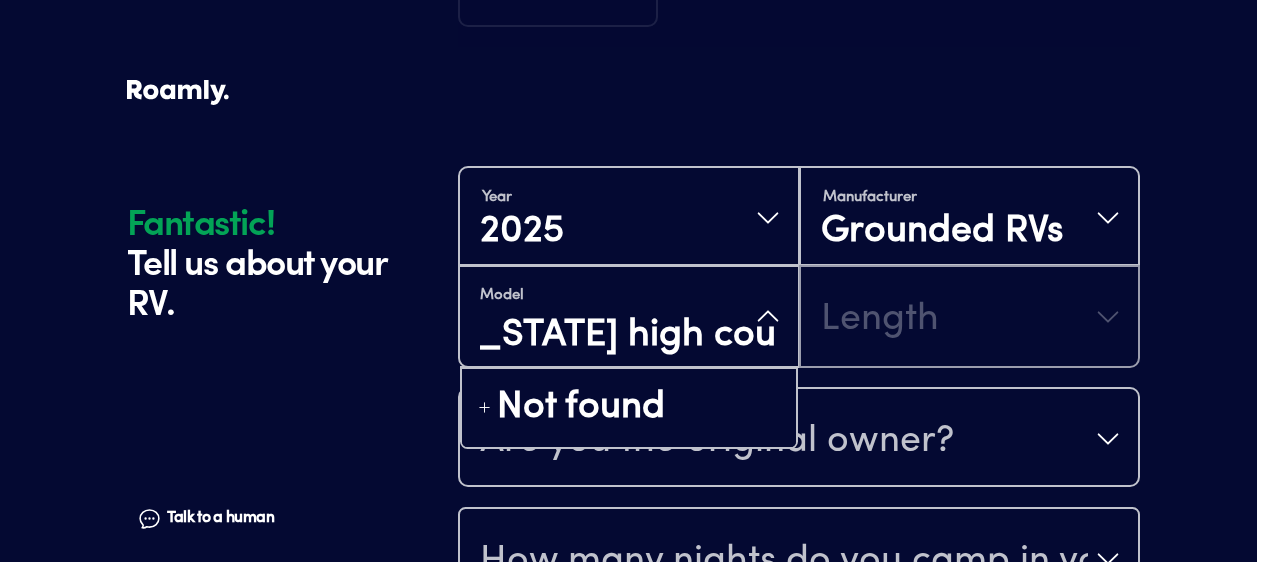 type on "[US_STATE] high country" 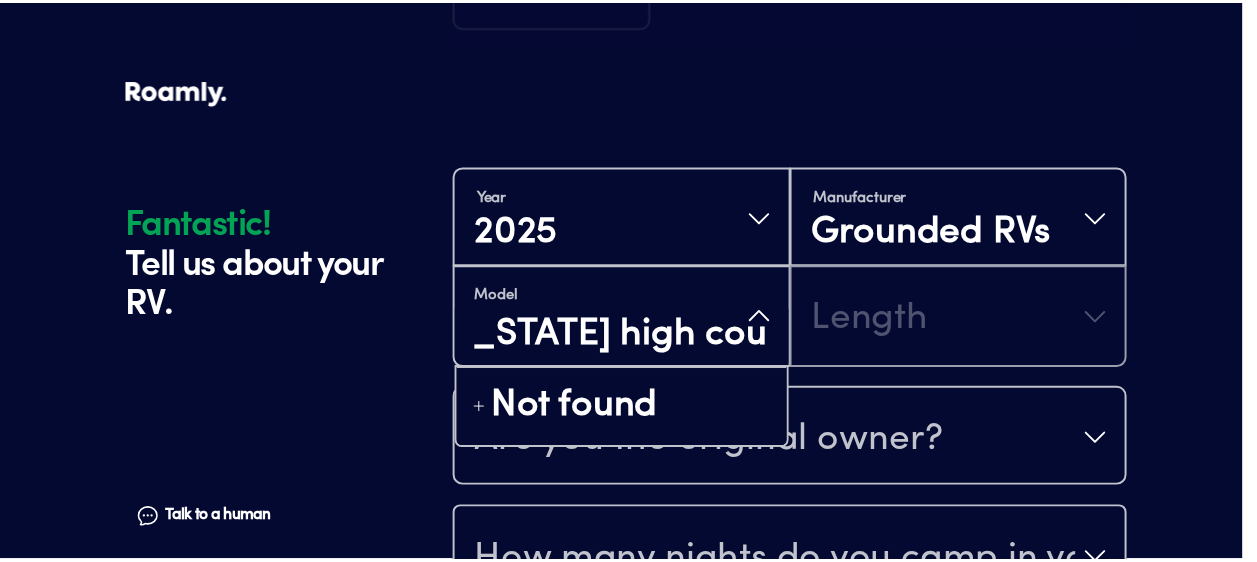 scroll, scrollTop: 0, scrollLeft: 80, axis: horizontal 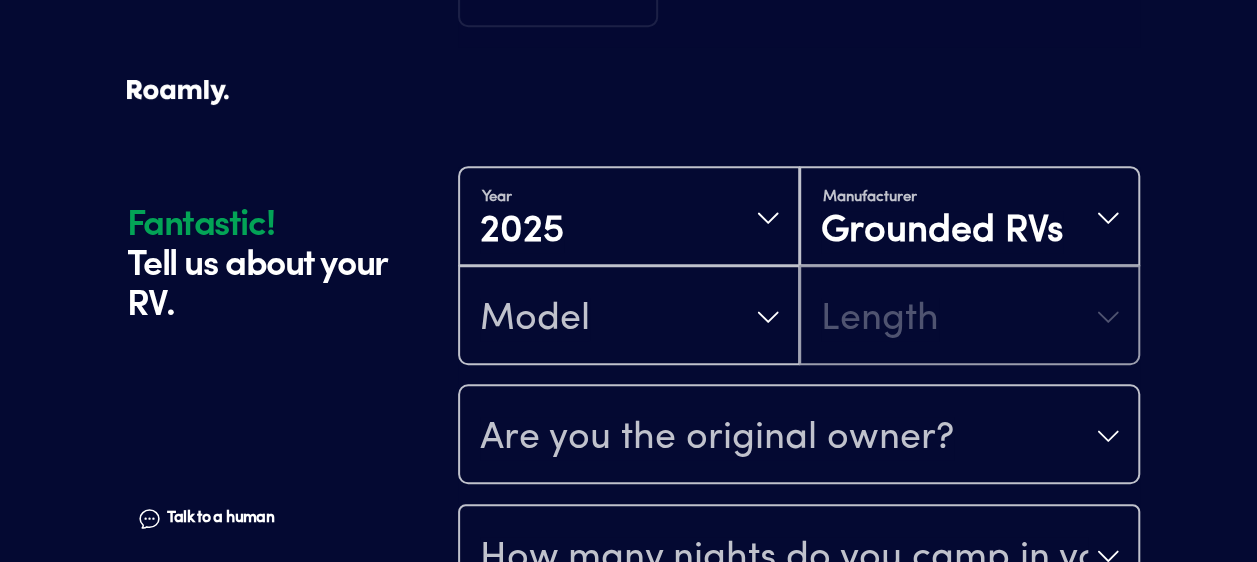 click on "Model Length" at bounding box center (799, 315) 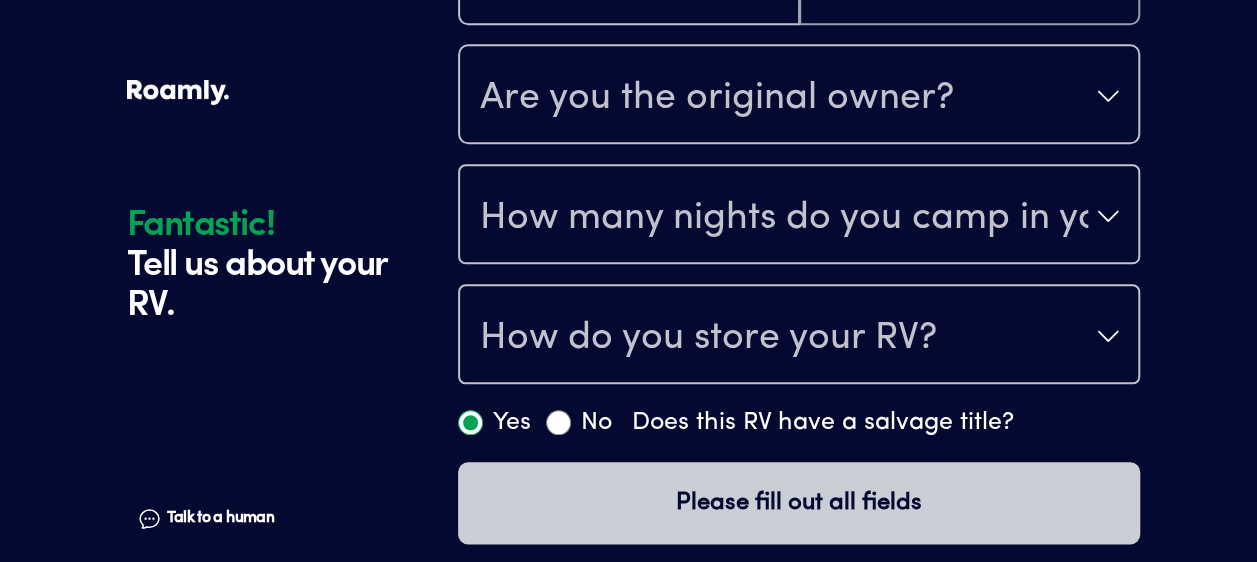 scroll, scrollTop: 914, scrollLeft: 0, axis: vertical 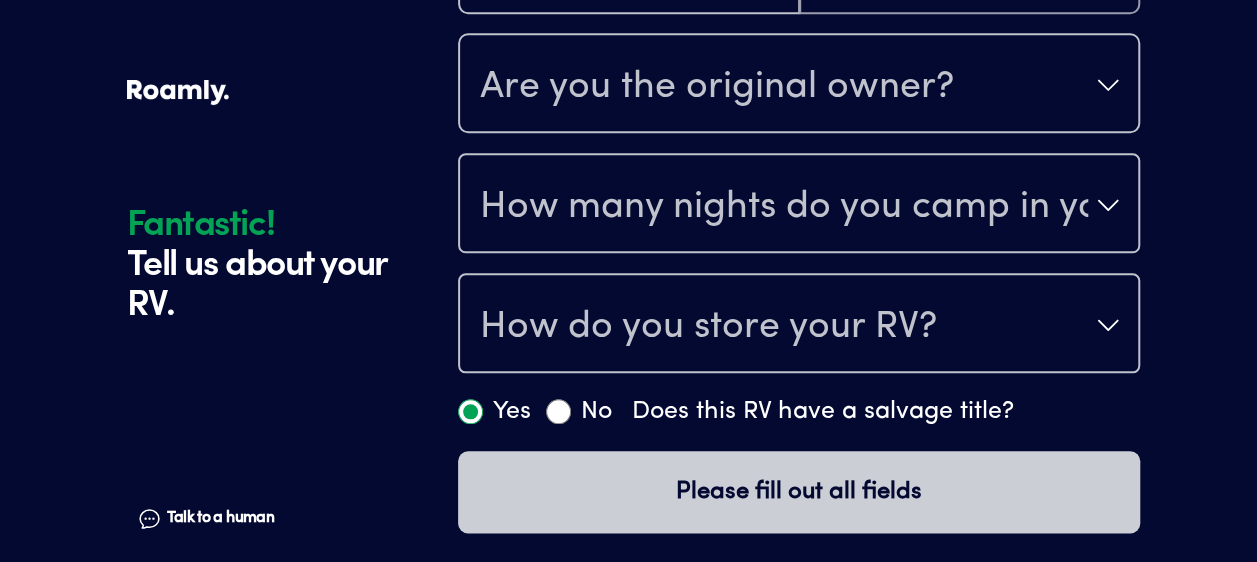 click on "Talk to a human" at bounding box center (220, 518) 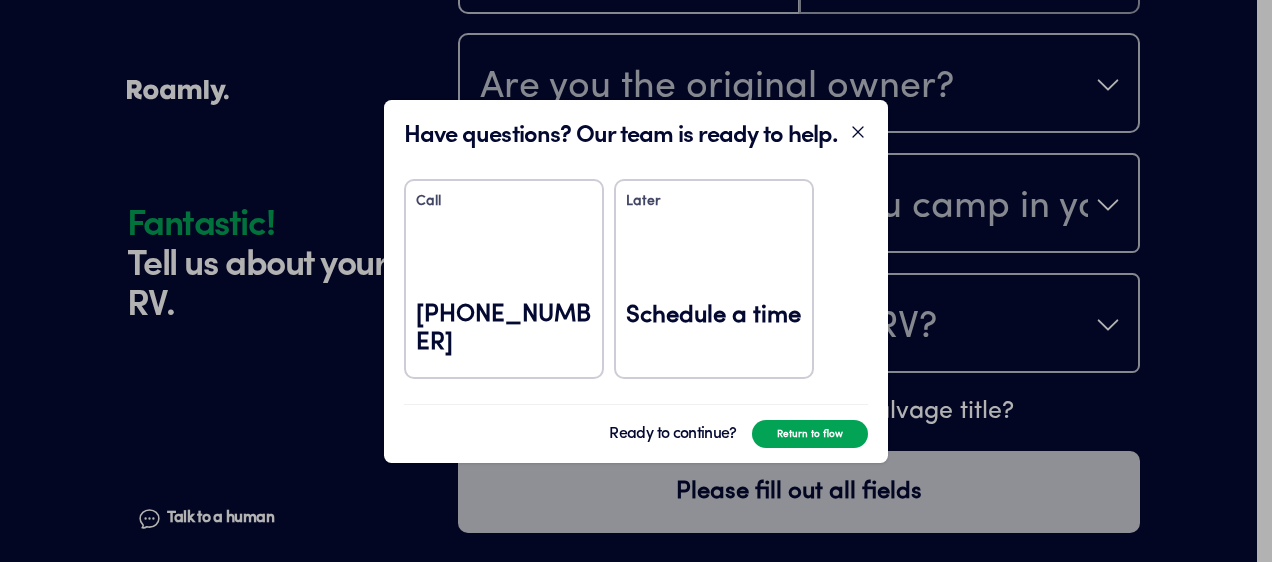 click on "[PHONE_NUMBER]" at bounding box center (504, 329) 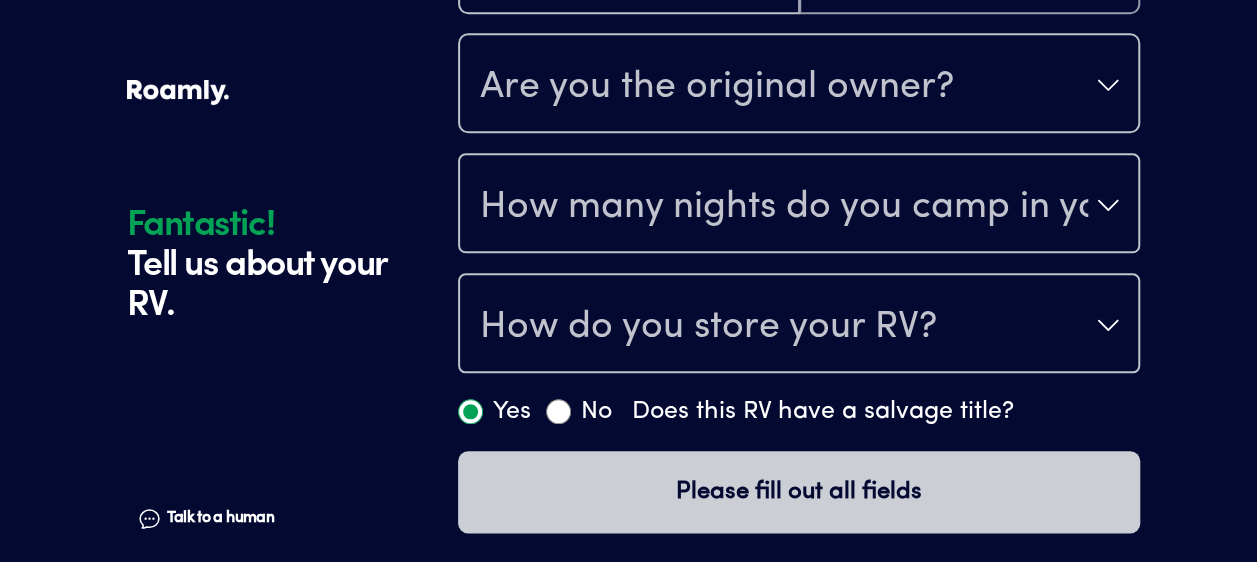 click on "Talk to a human" at bounding box center (220, 518) 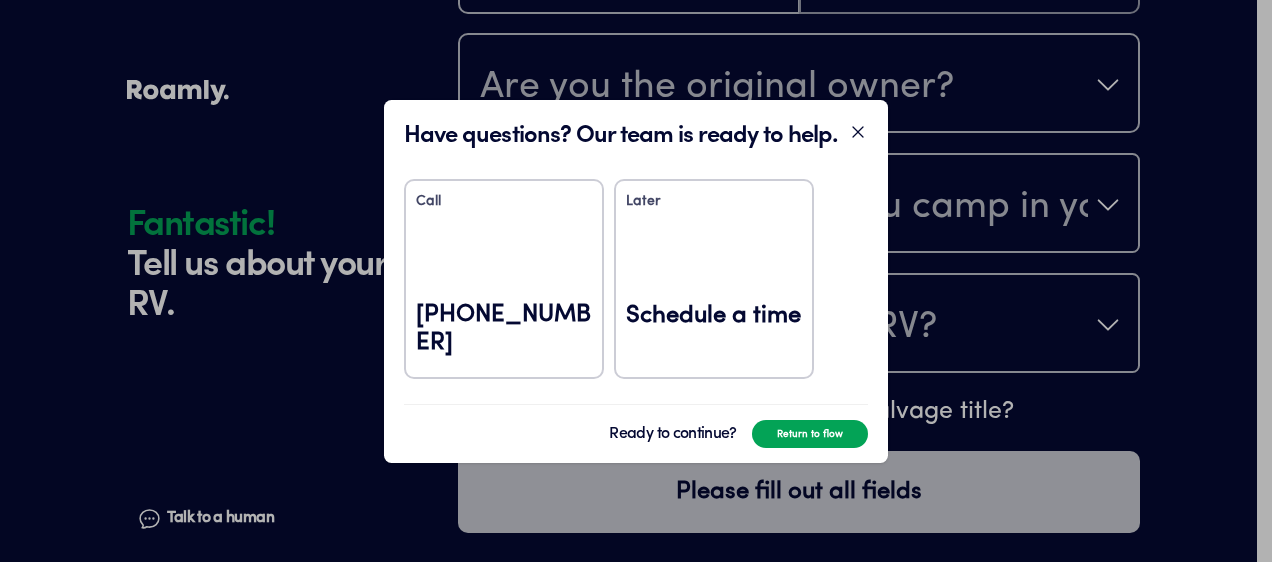 click on "[PHONE_NUMBER]" at bounding box center (504, 329) 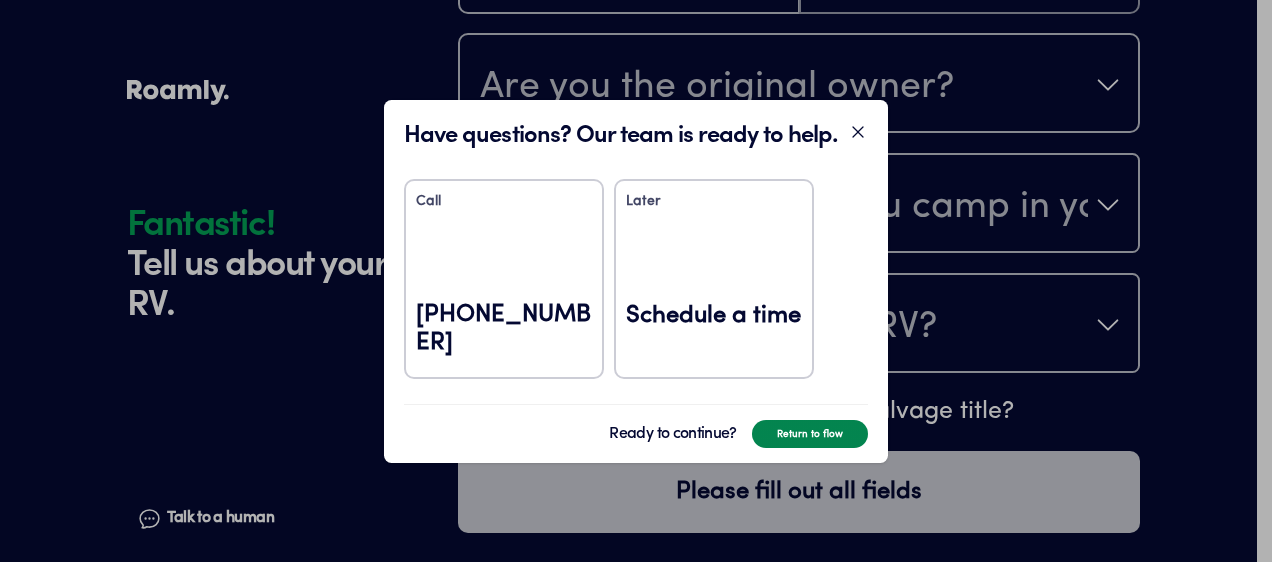 click on "Return to flow" at bounding box center [810, 434] 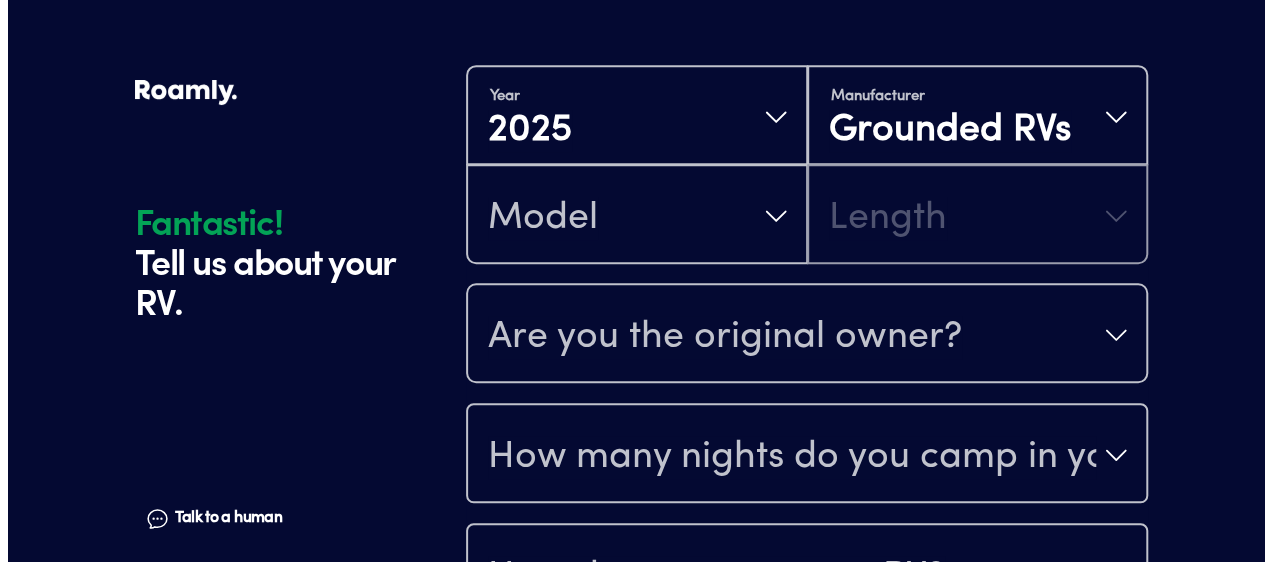 scroll, scrollTop: 766, scrollLeft: 0, axis: vertical 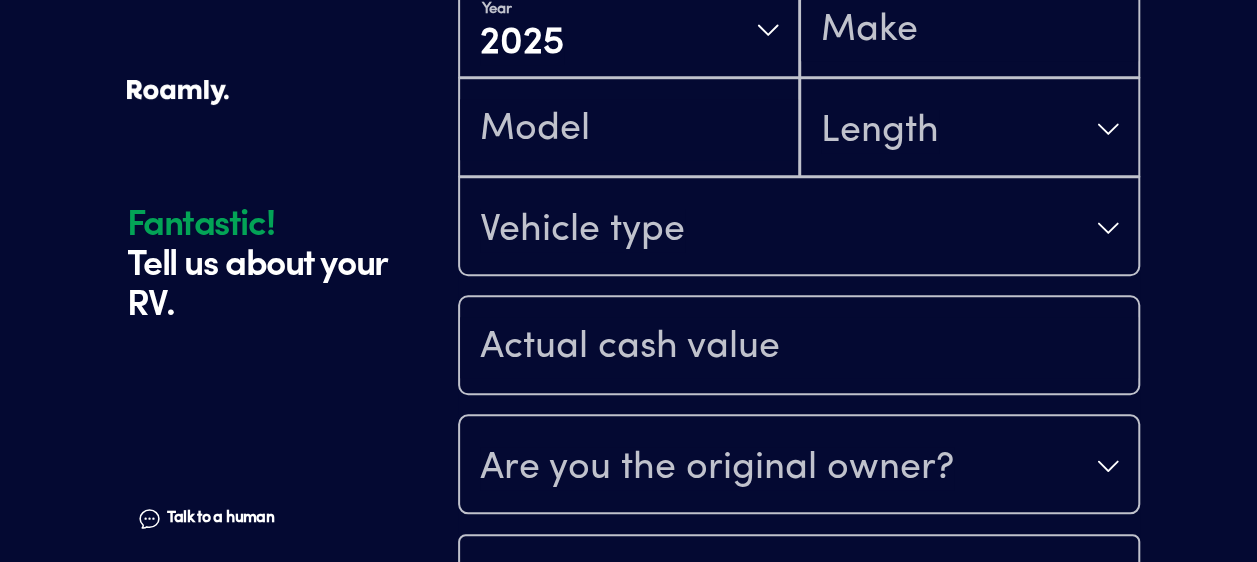 click at bounding box center (970, 30) 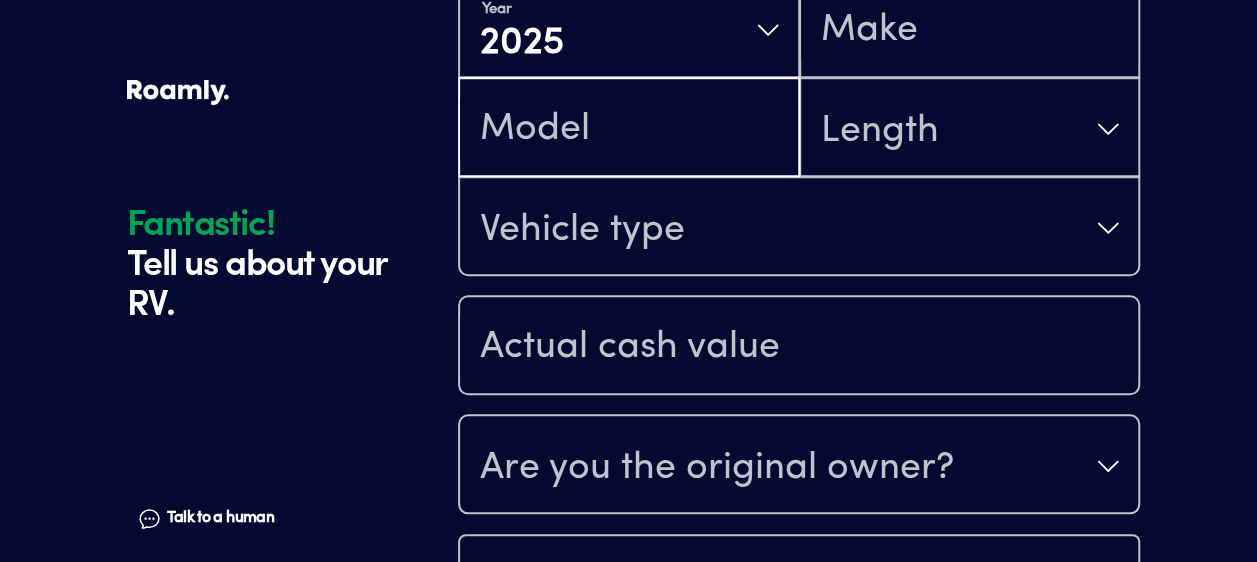 click at bounding box center [629, 129] 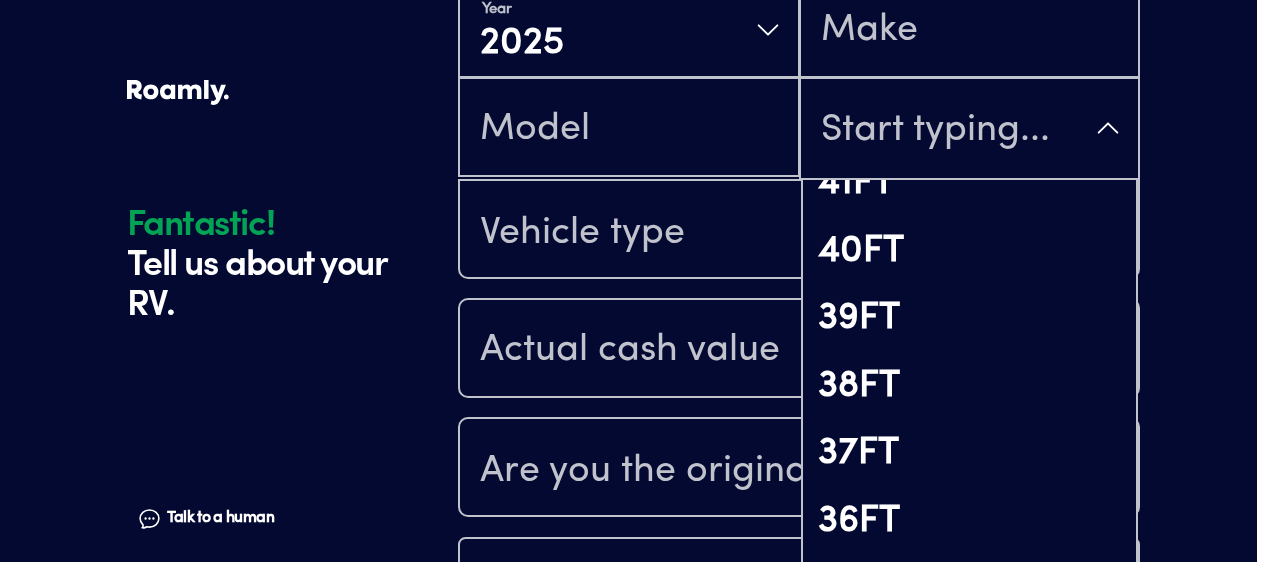 scroll, scrollTop: 345, scrollLeft: 0, axis: vertical 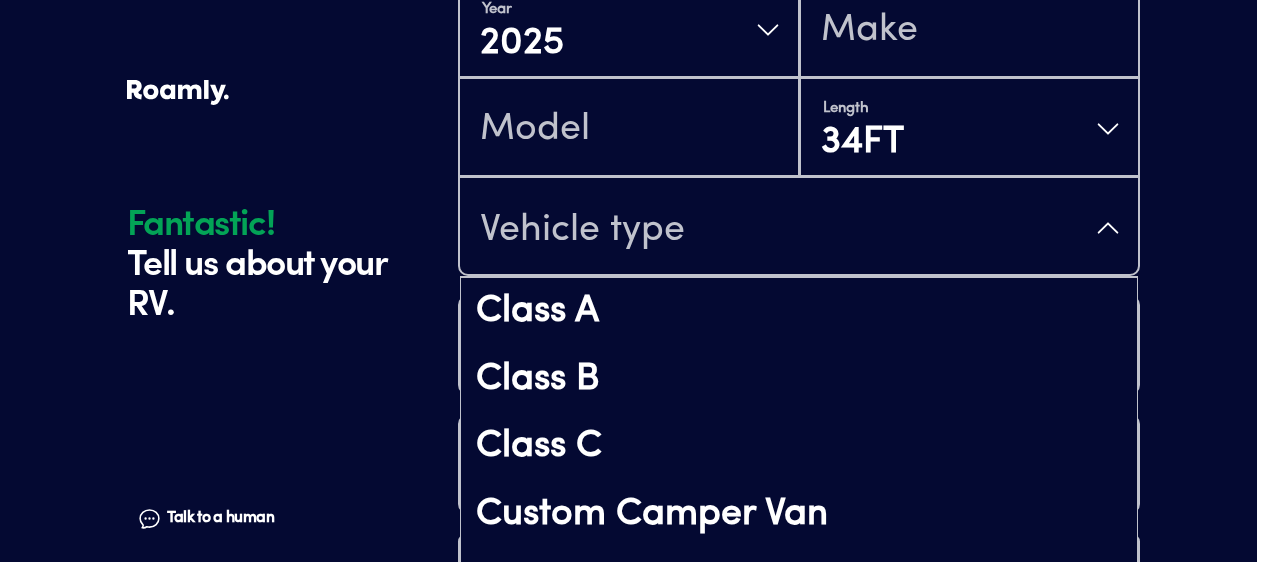 click on "Vehicle type" at bounding box center (799, 228) 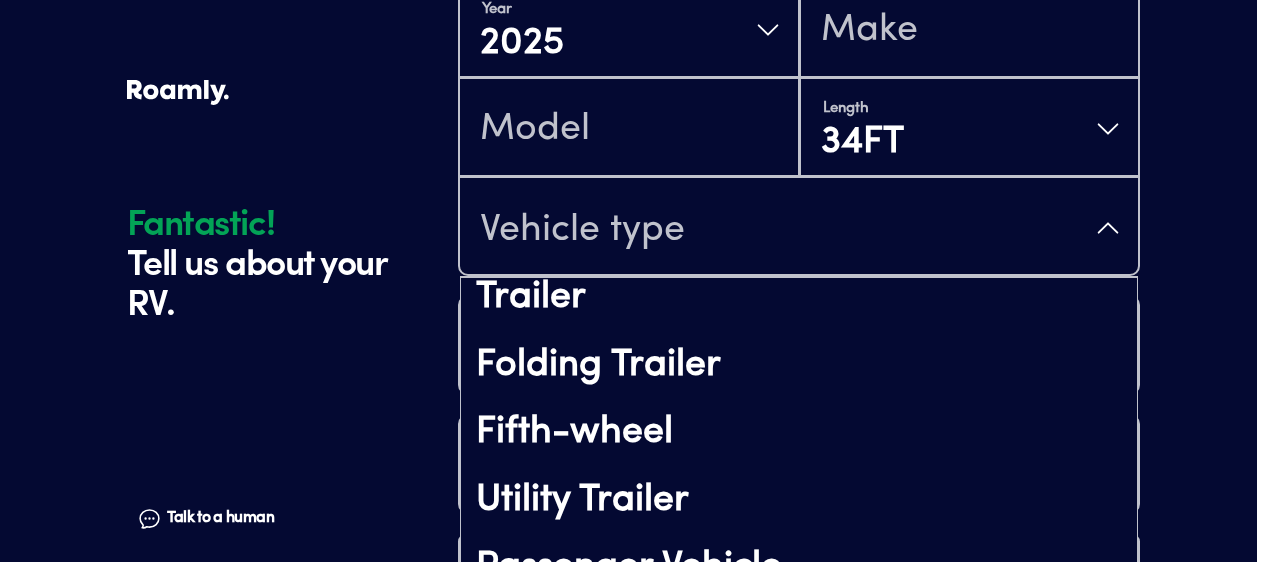 scroll, scrollTop: 286, scrollLeft: 0, axis: vertical 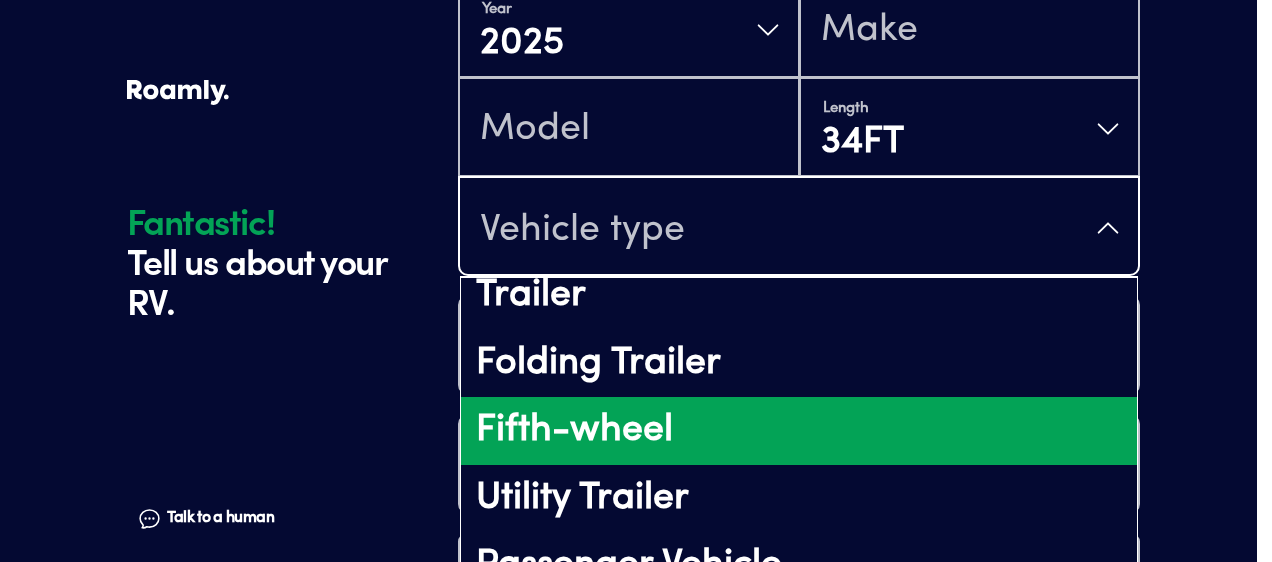 click on "Fifth-wheel" at bounding box center [799, 431] 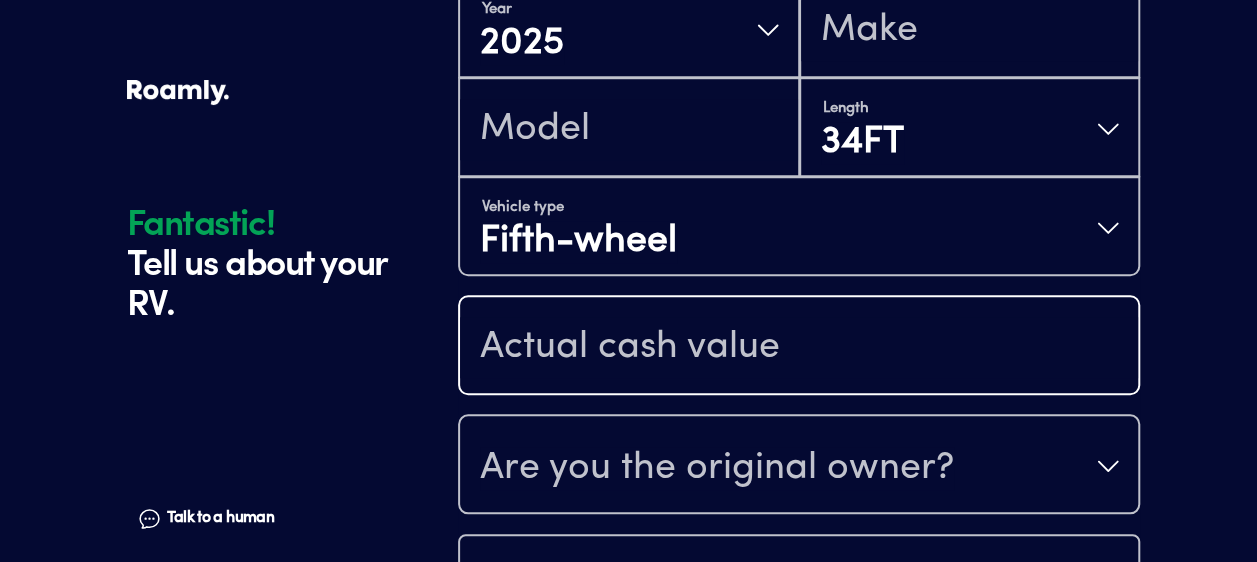 click at bounding box center (799, 347) 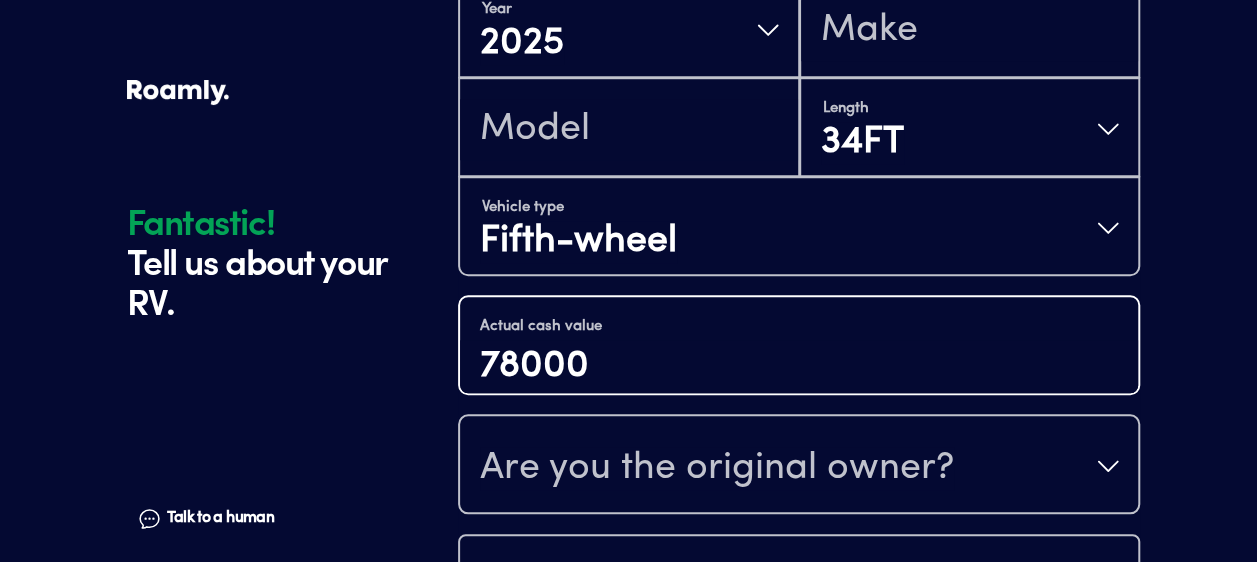 type on "78000" 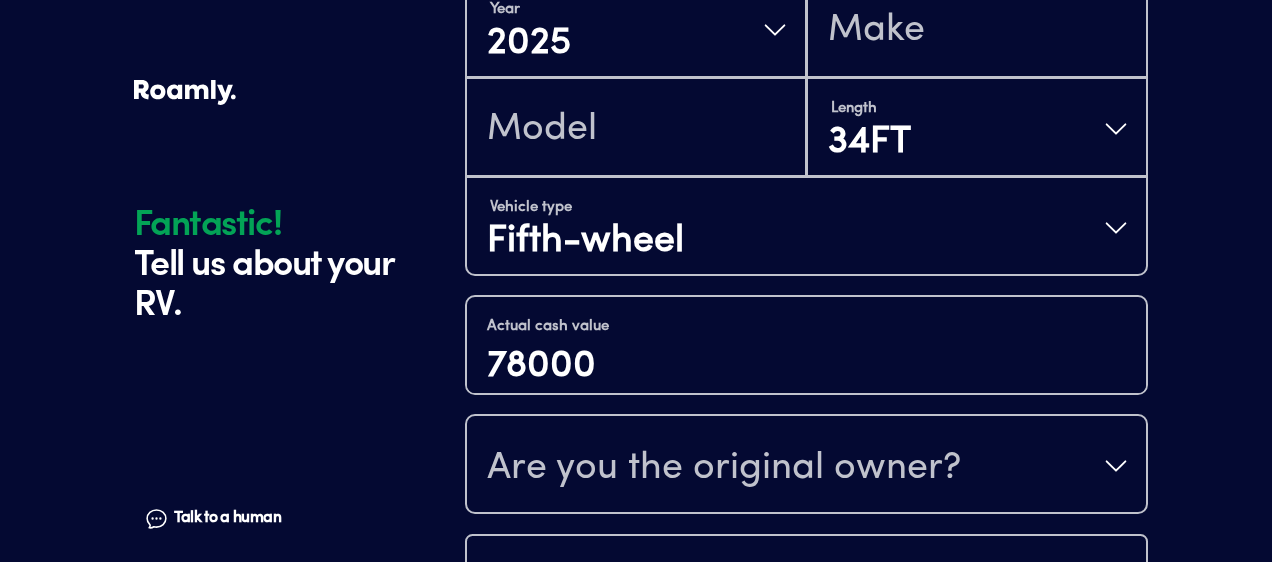 click on "Are you the original owner?" at bounding box center [806, 466] 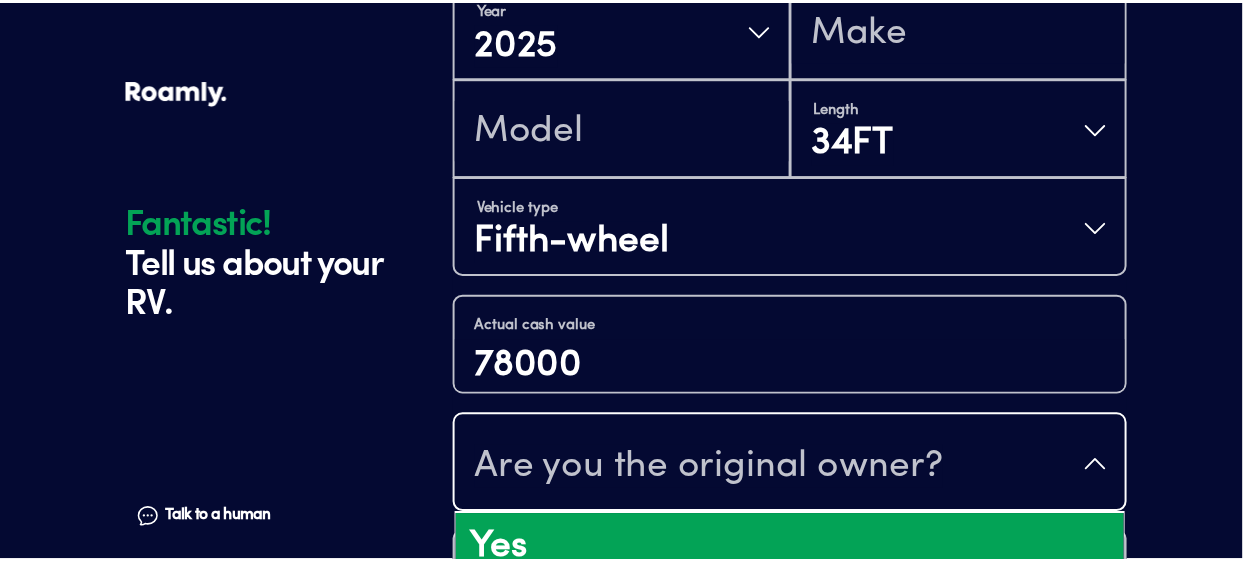 scroll, scrollTop: 772, scrollLeft: 0, axis: vertical 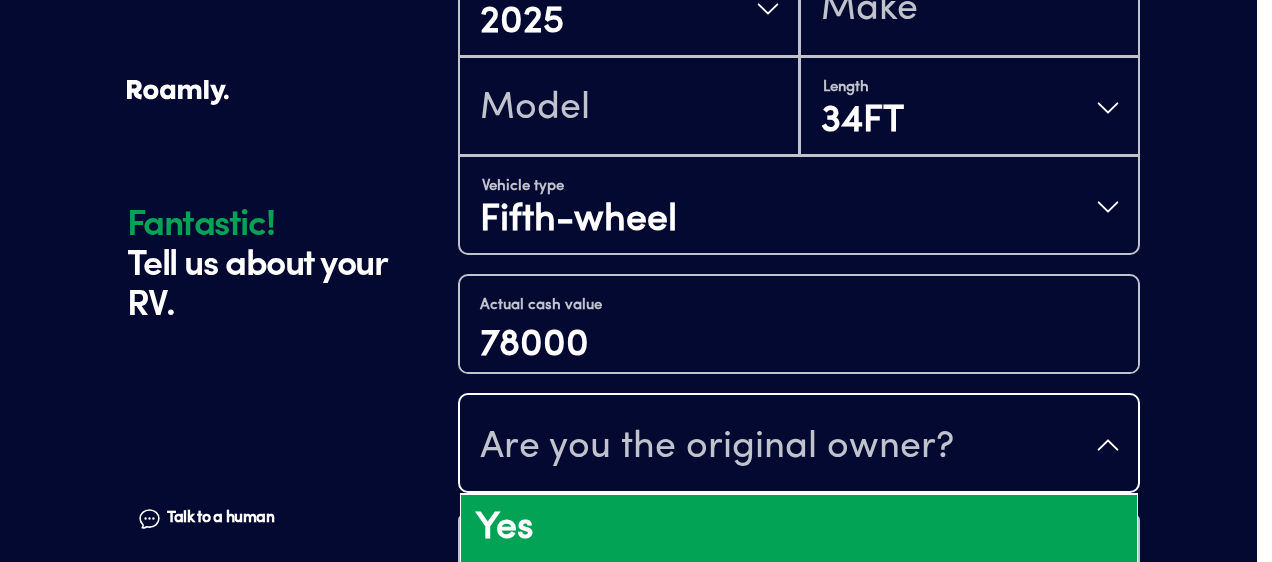 click on "Yes" at bounding box center [799, 529] 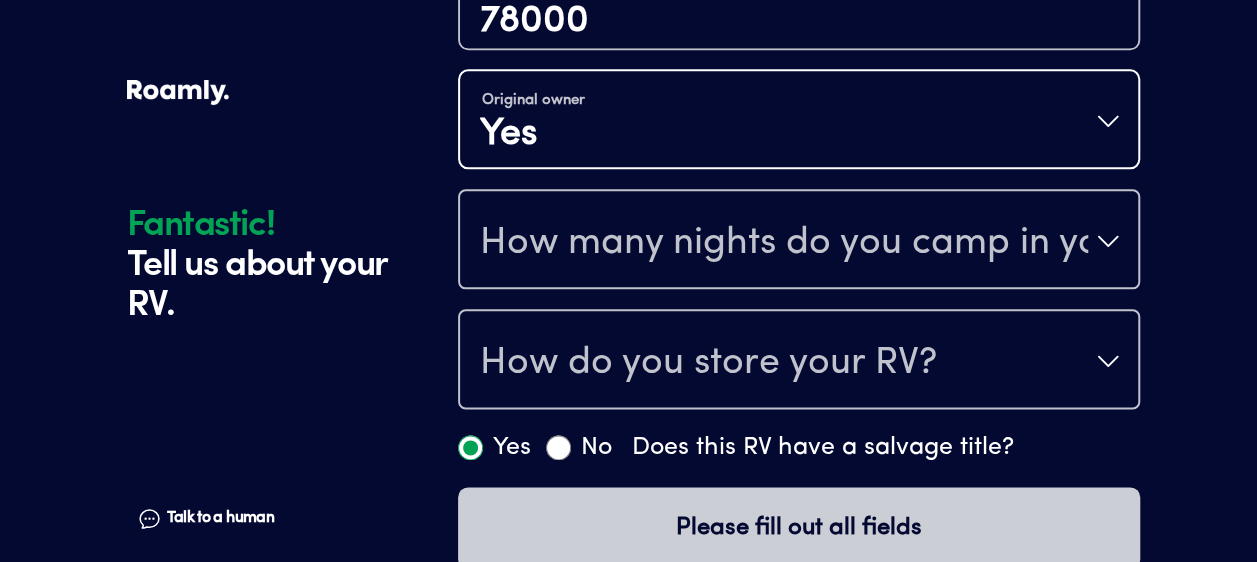 scroll, scrollTop: 1101, scrollLeft: 0, axis: vertical 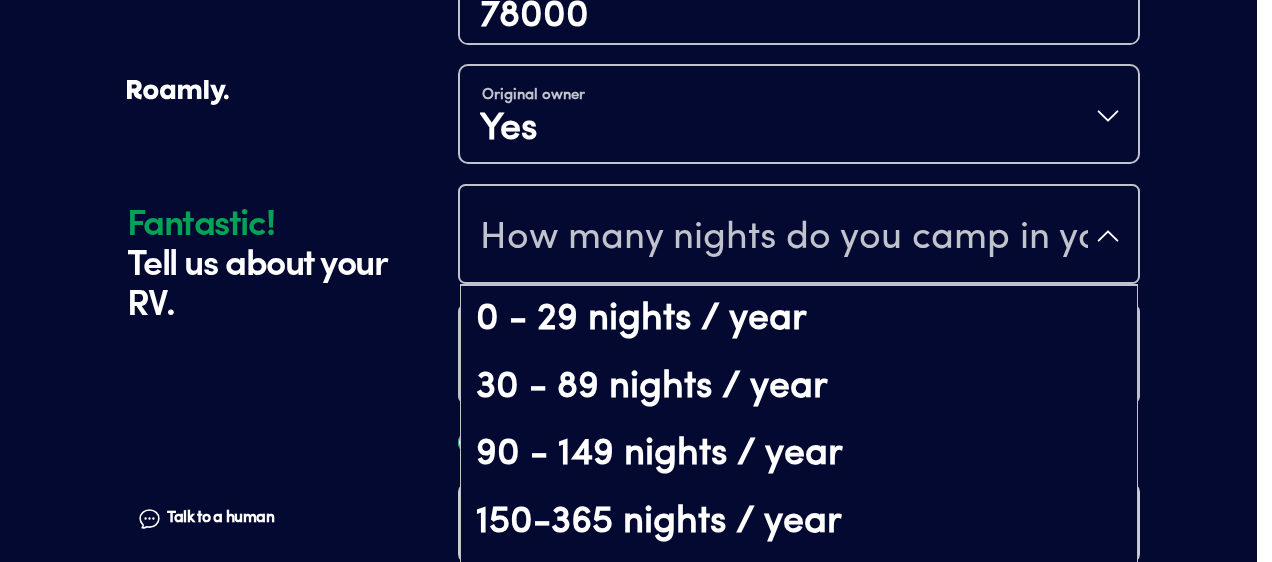 click on "How many nights do you camp in your RV?" at bounding box center (799, 236) 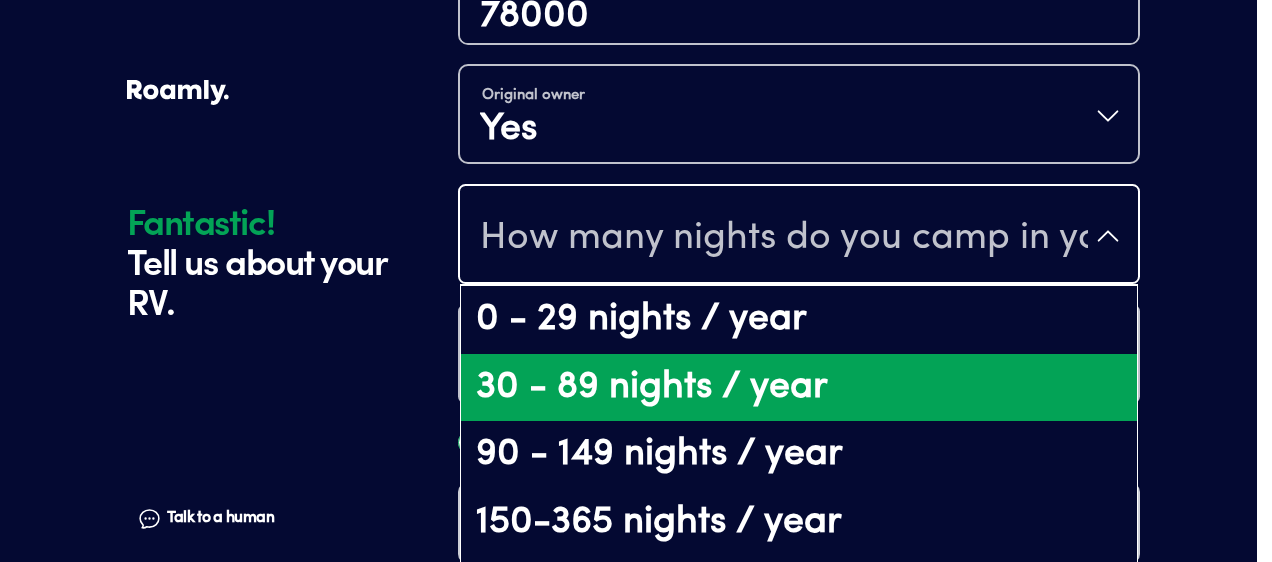 click on "30 - 89 nights / year" at bounding box center [799, 388] 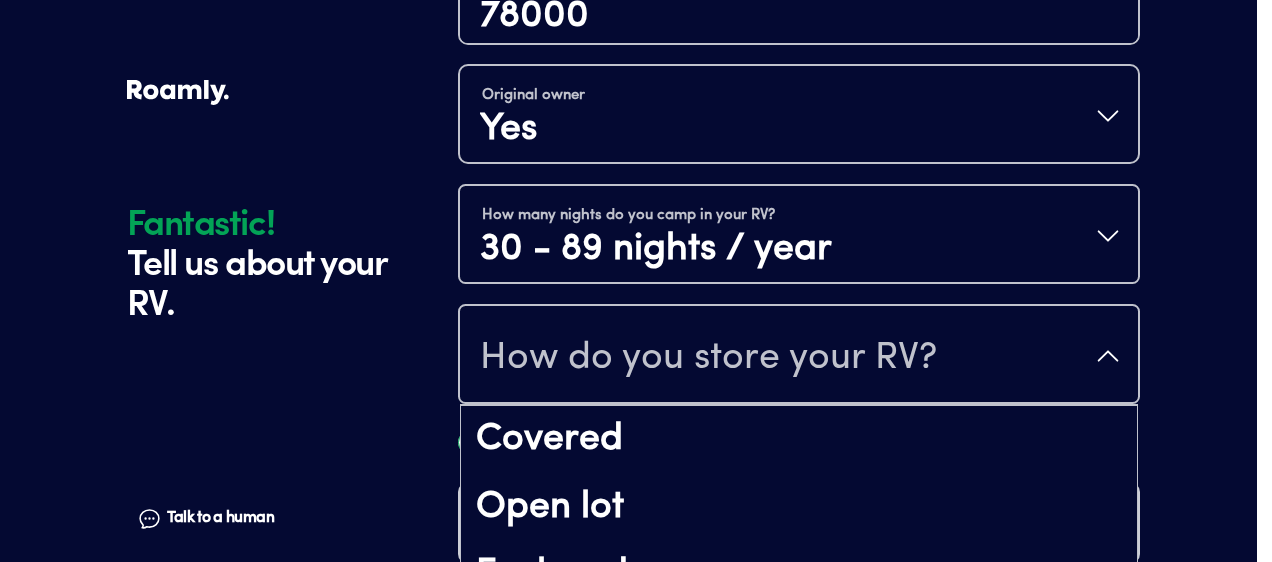 click on "How do you store your RV?" at bounding box center (799, 356) 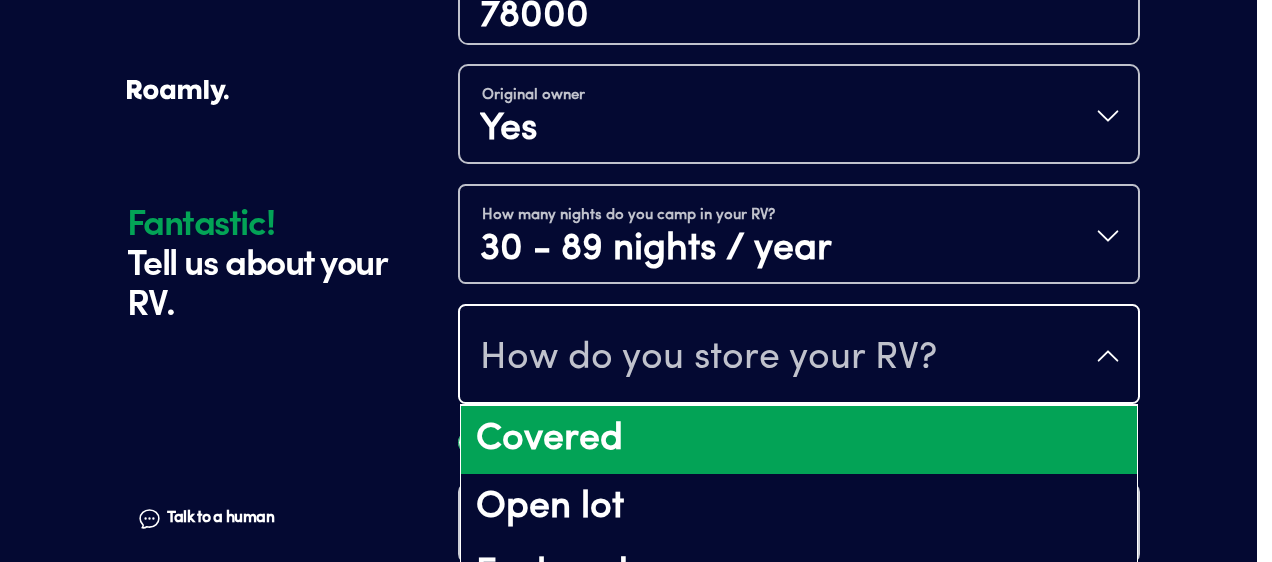 click on "Covered" at bounding box center [799, 440] 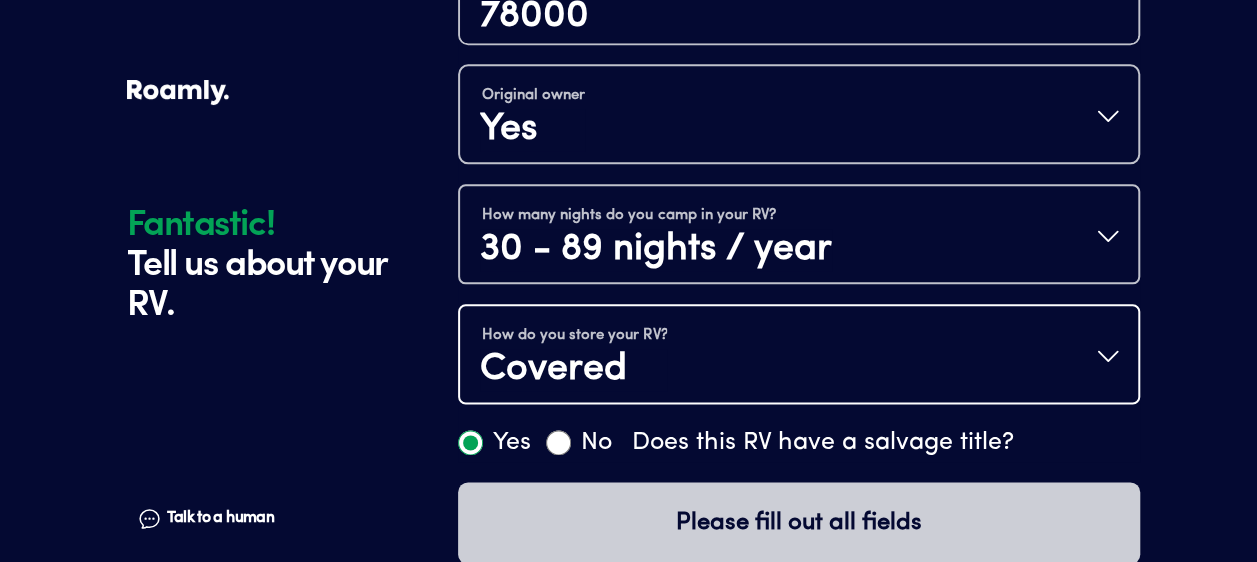 scroll, scrollTop: 1132, scrollLeft: 0, axis: vertical 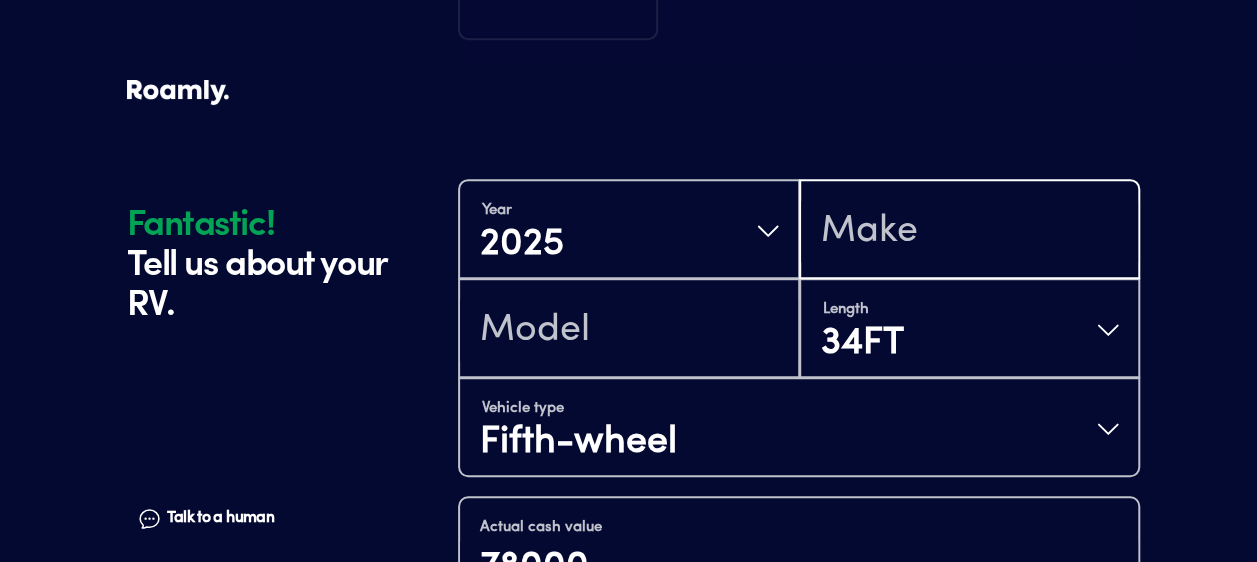 click at bounding box center [970, 231] 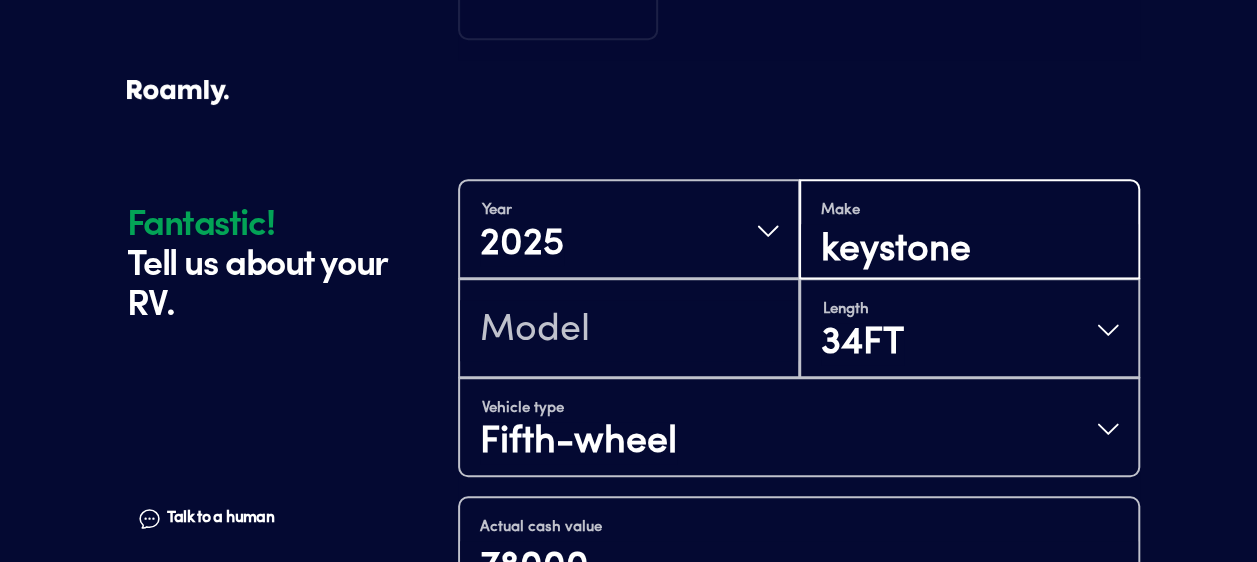 type on "keystone" 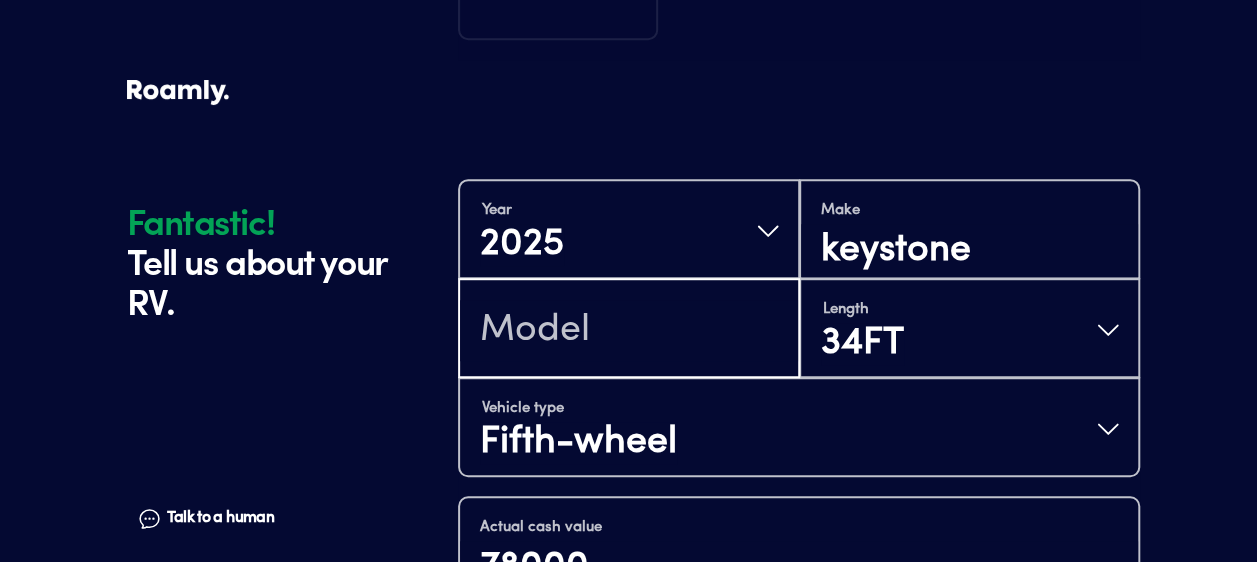 click at bounding box center [629, 330] 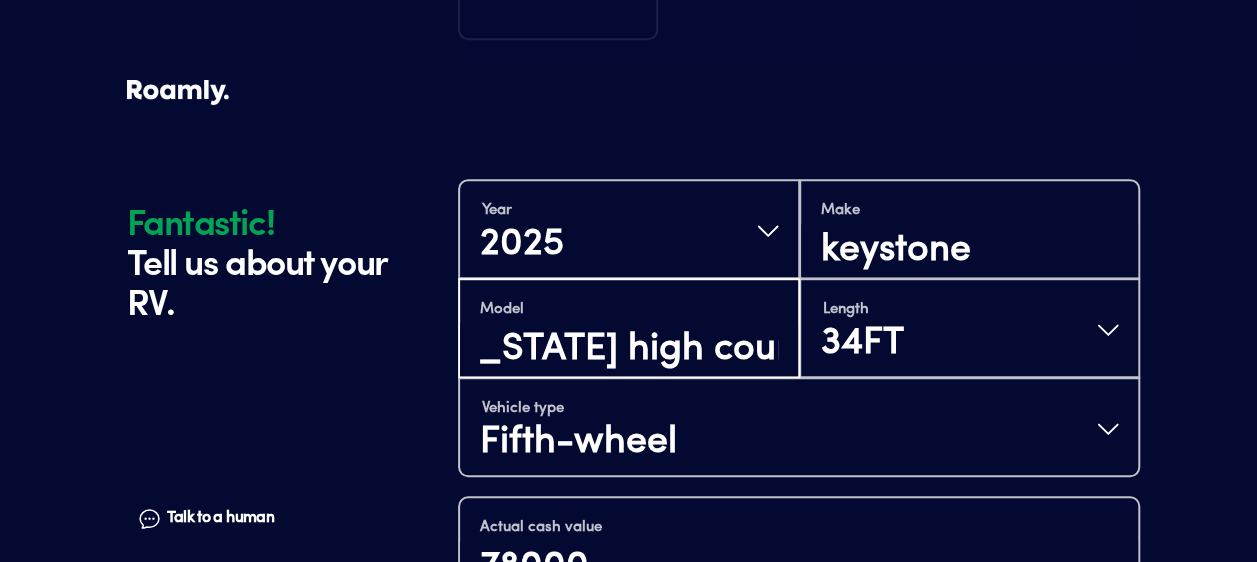 scroll, scrollTop: 0, scrollLeft: 80, axis: horizontal 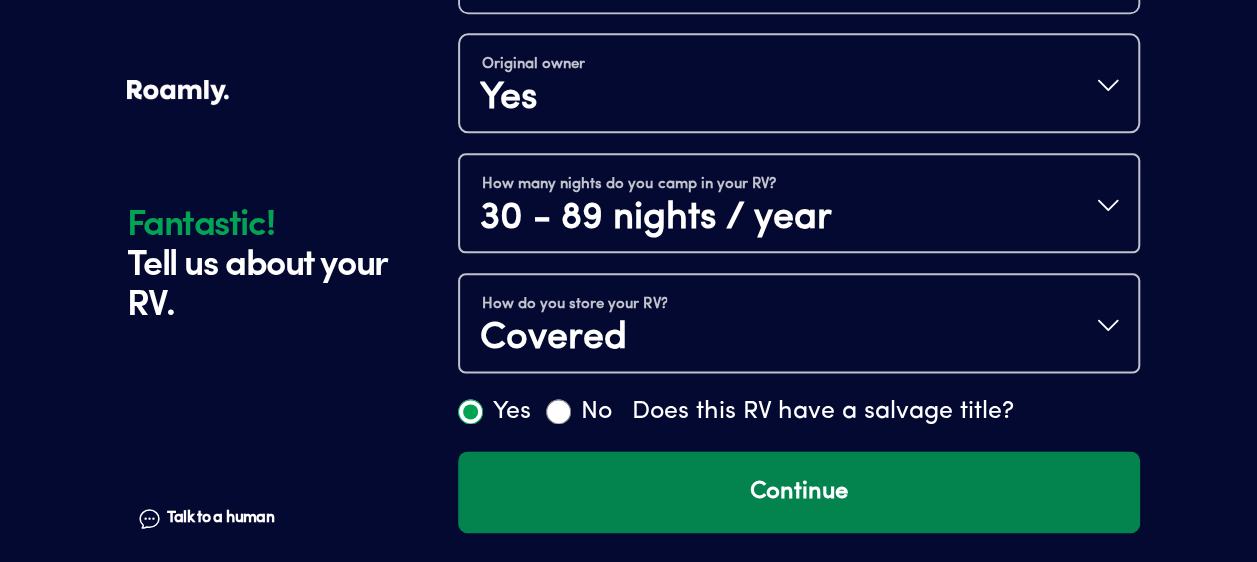 type on "[US_STATE] high country" 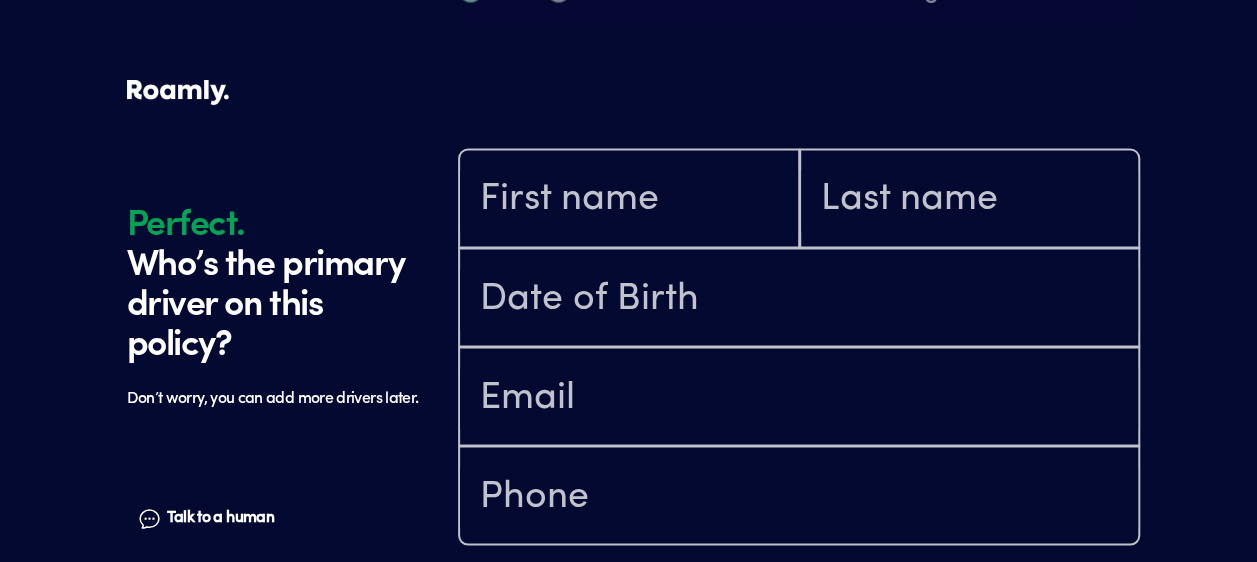 scroll, scrollTop: 1602, scrollLeft: 0, axis: vertical 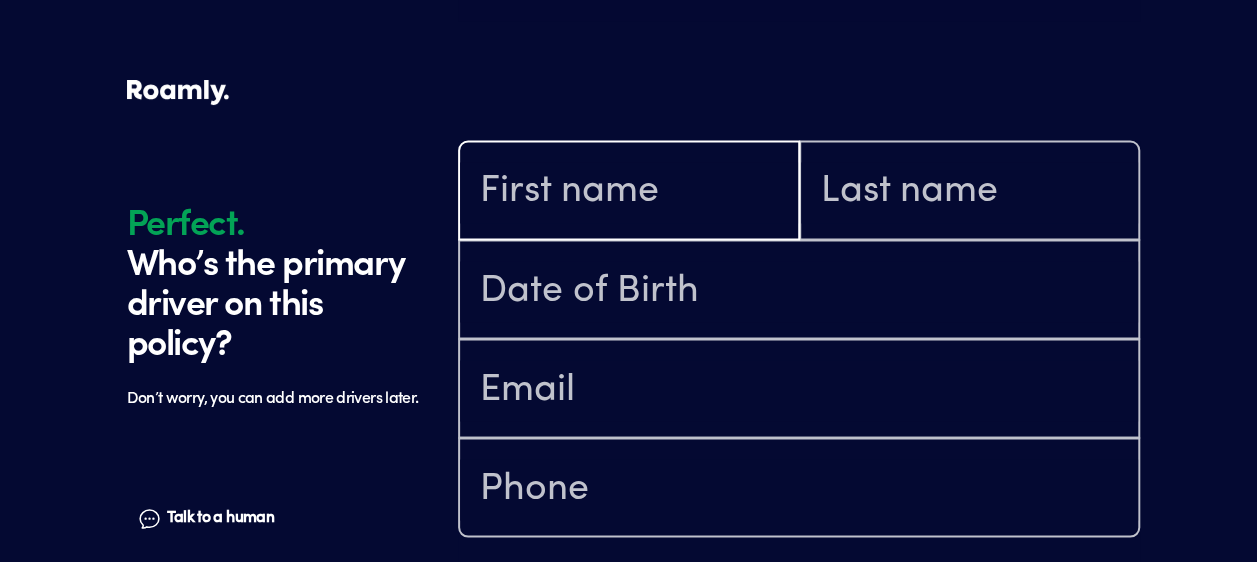 click at bounding box center (629, 192) 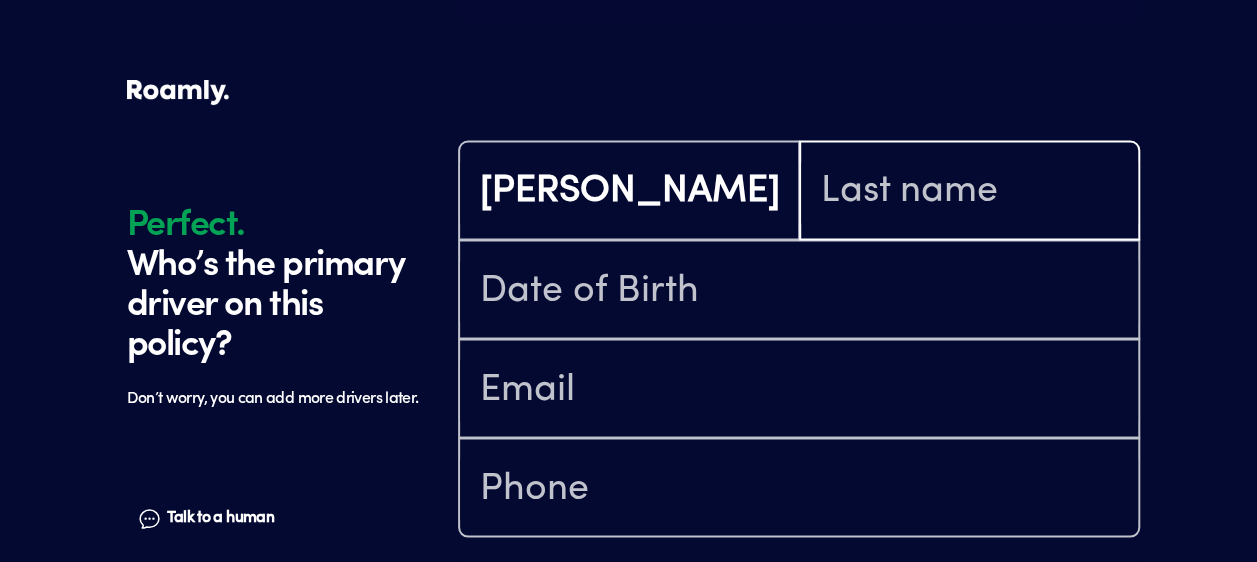 type on "[PERSON_NAME]" 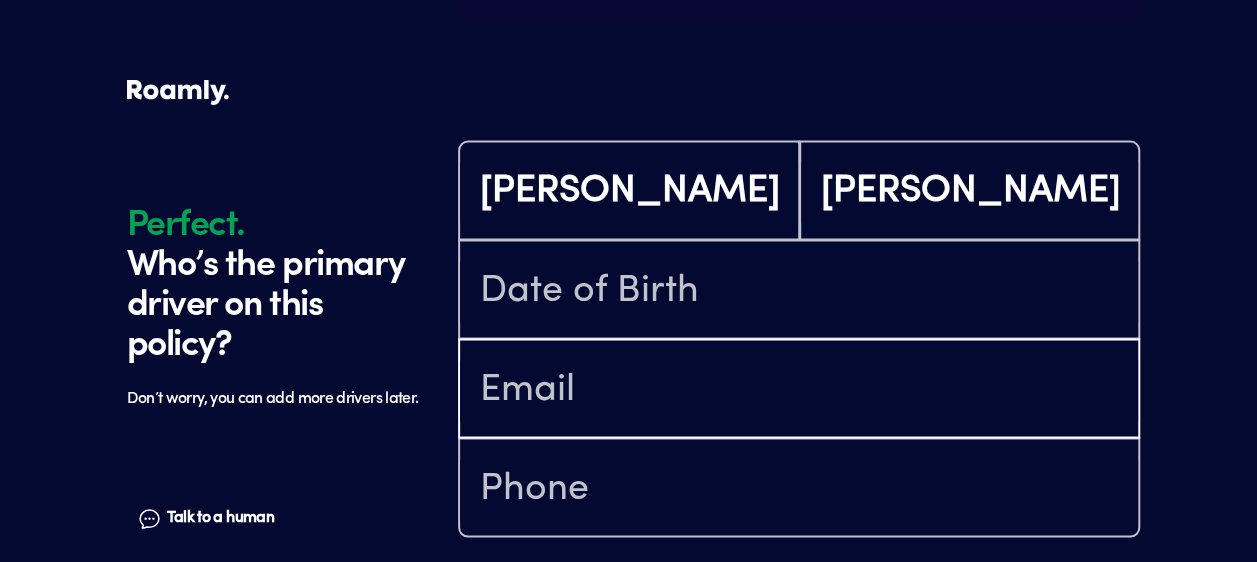 type on "[EMAIL_ADDRESS][DOMAIN_NAME]" 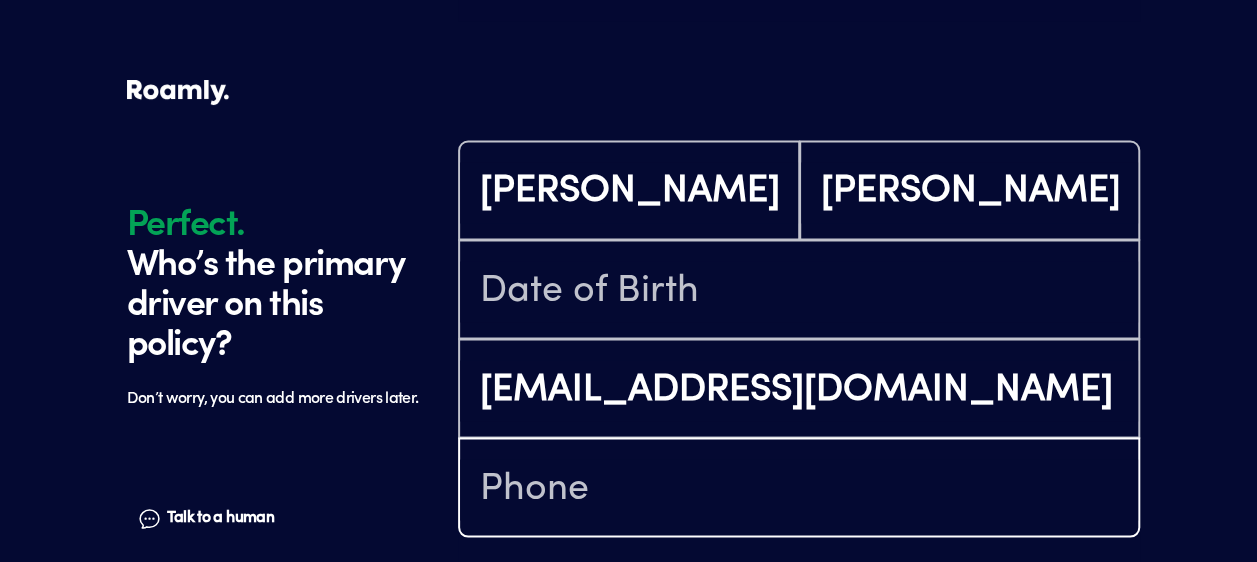 type on "[PHONE_NUMBER]" 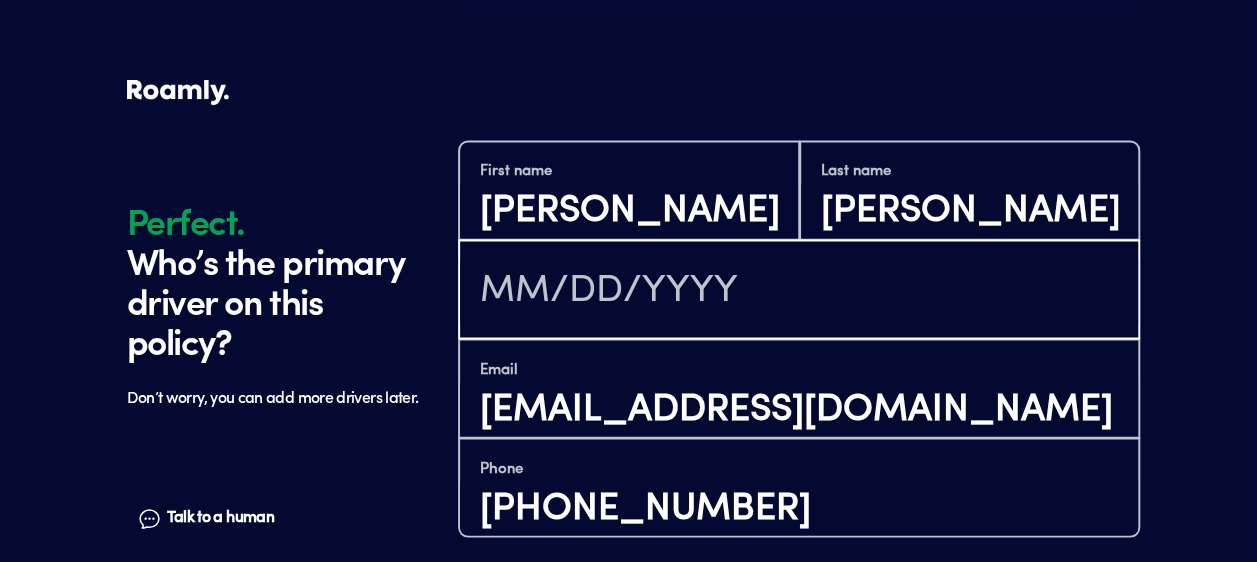 click at bounding box center [799, 291] 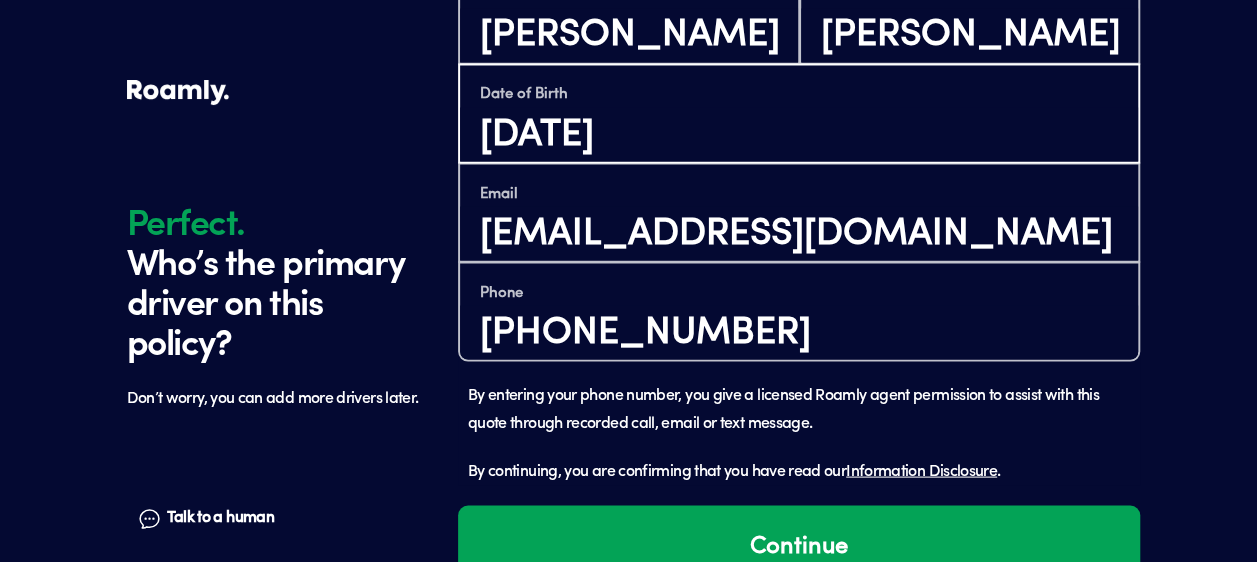 scroll, scrollTop: 1832, scrollLeft: 0, axis: vertical 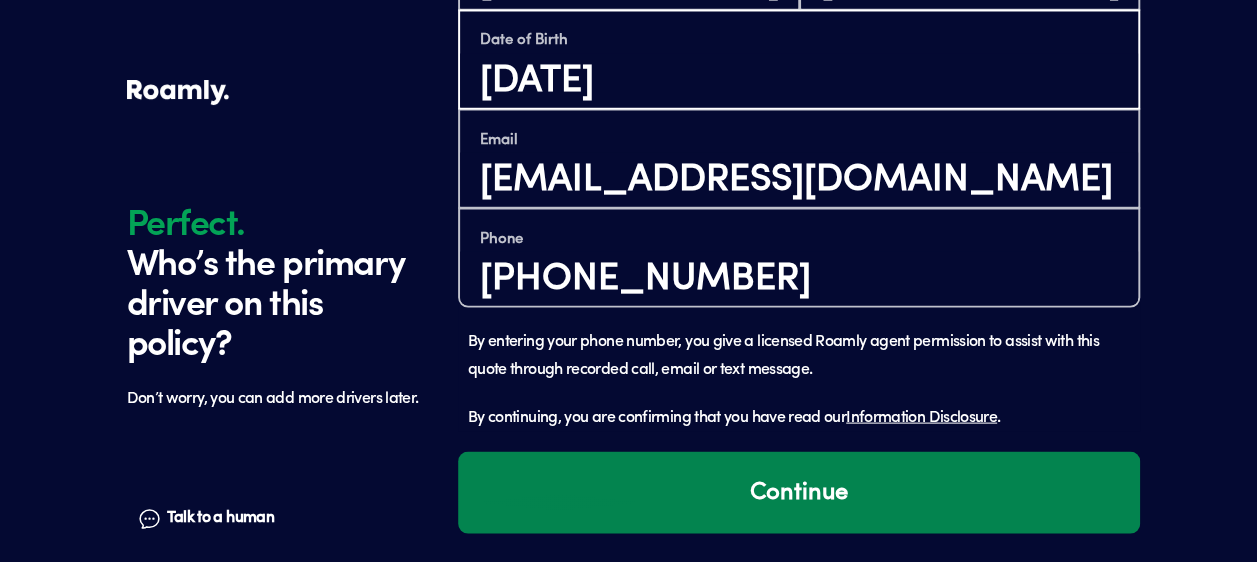 type on "[DATE]" 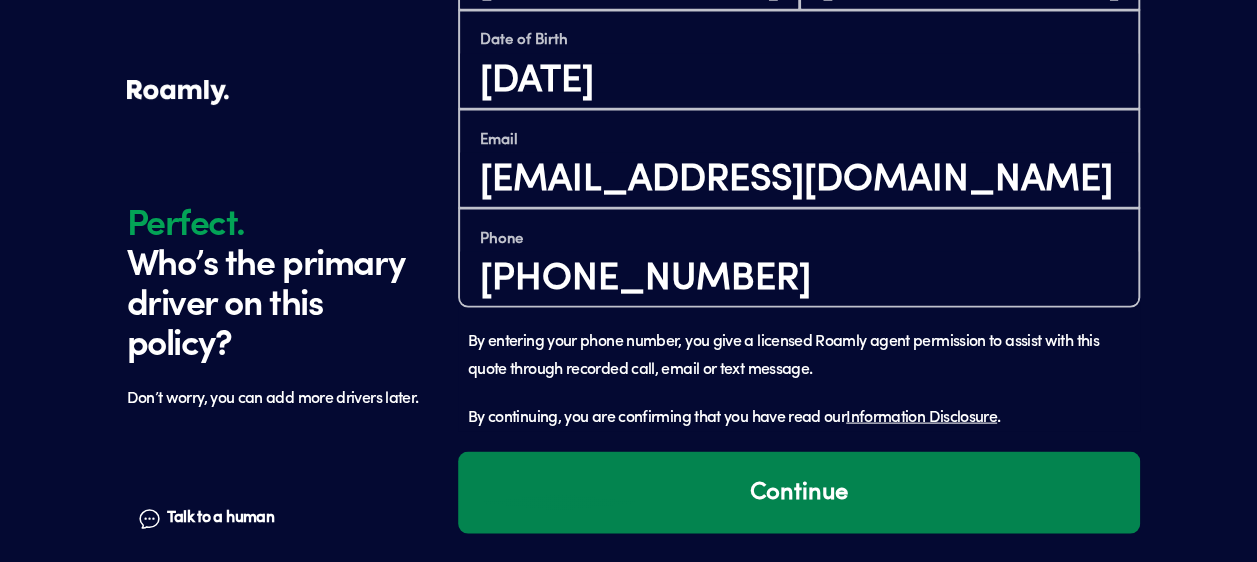 click on "Continue" at bounding box center [799, 492] 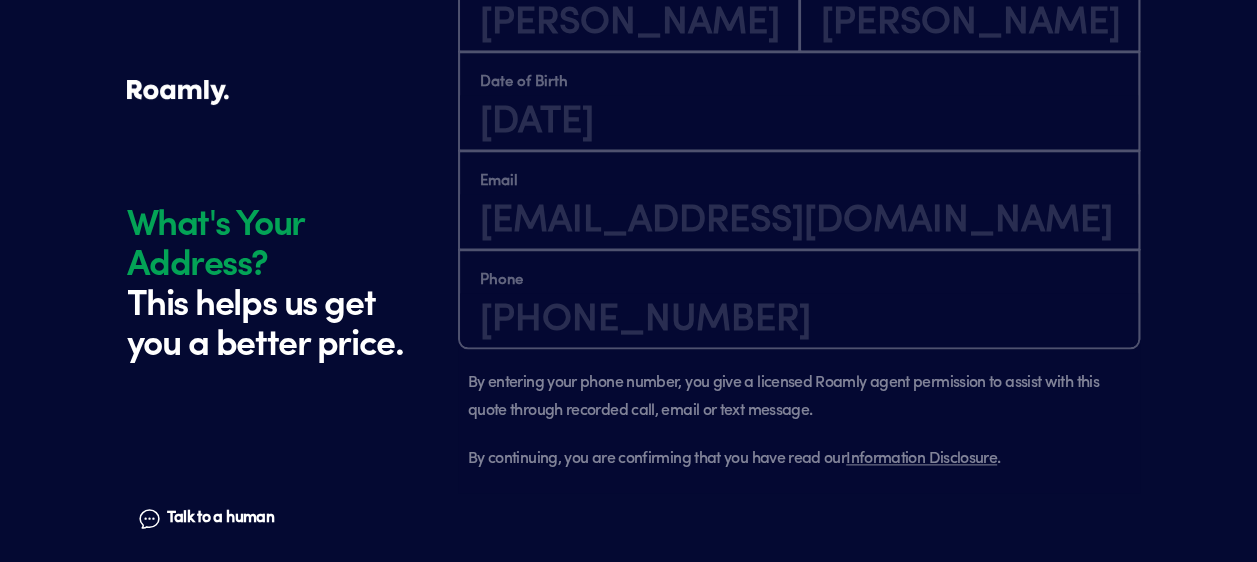 scroll, scrollTop: 2302, scrollLeft: 0, axis: vertical 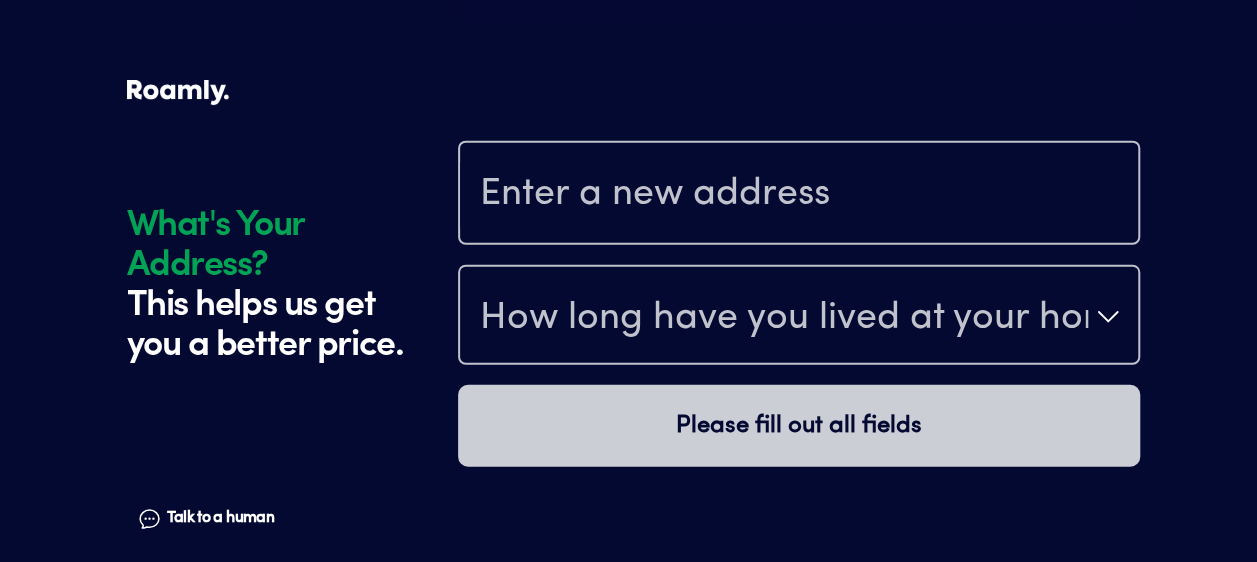 click at bounding box center [799, 195] 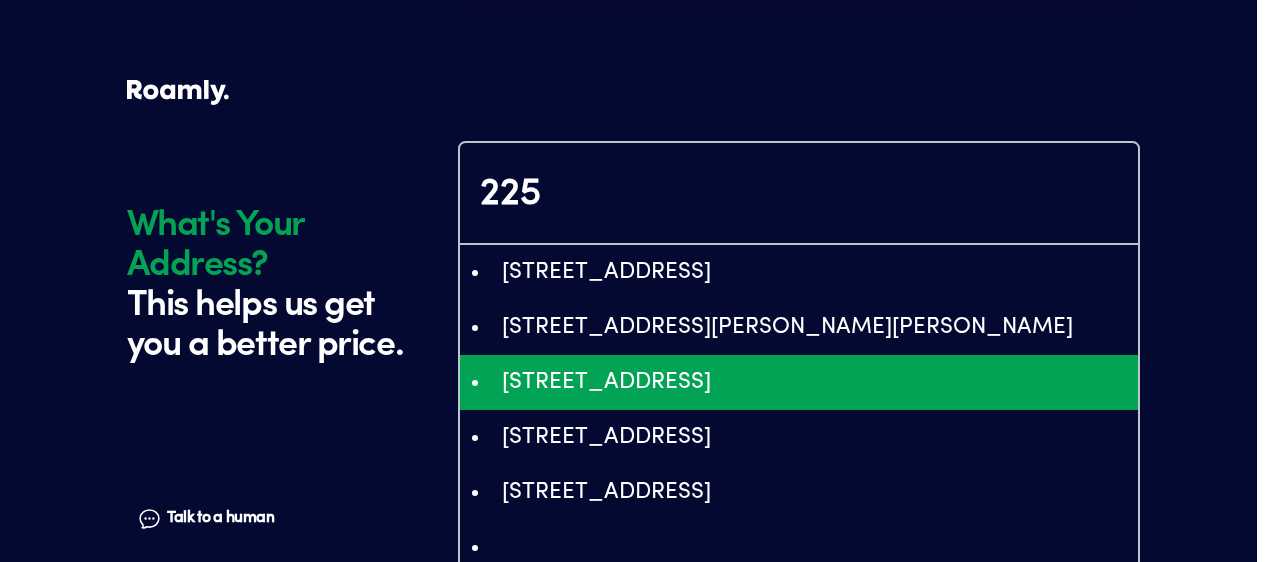 type on "ChIJh_5qJcAQHIgRGuKFNbA7s8U" 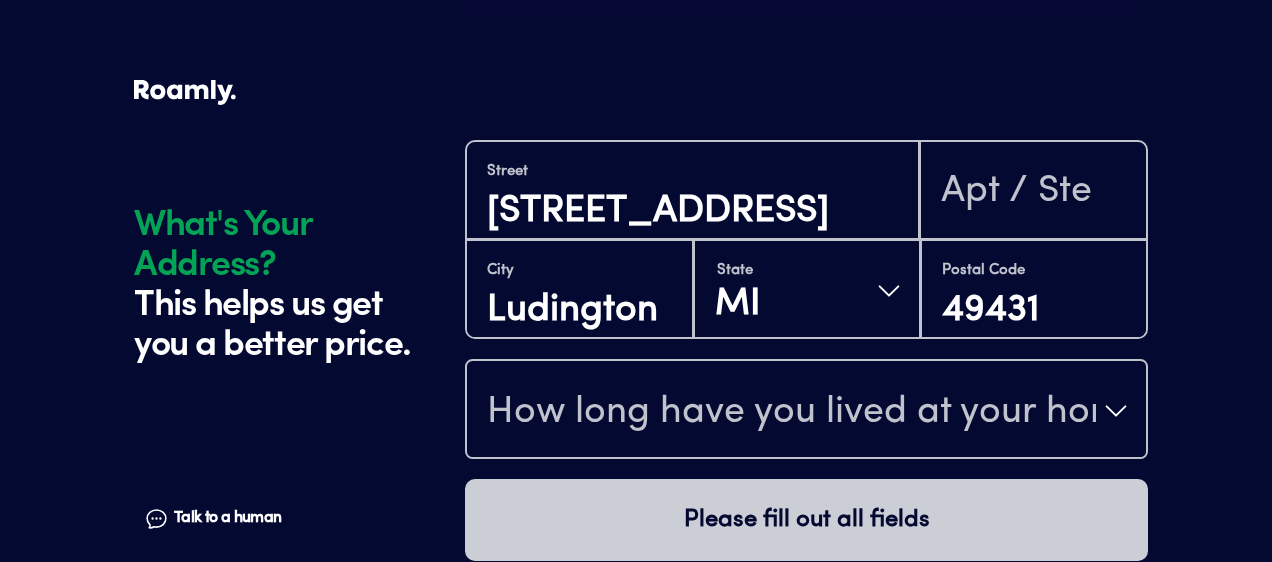 click on "How long have you lived at your home address?" at bounding box center (791, 413) 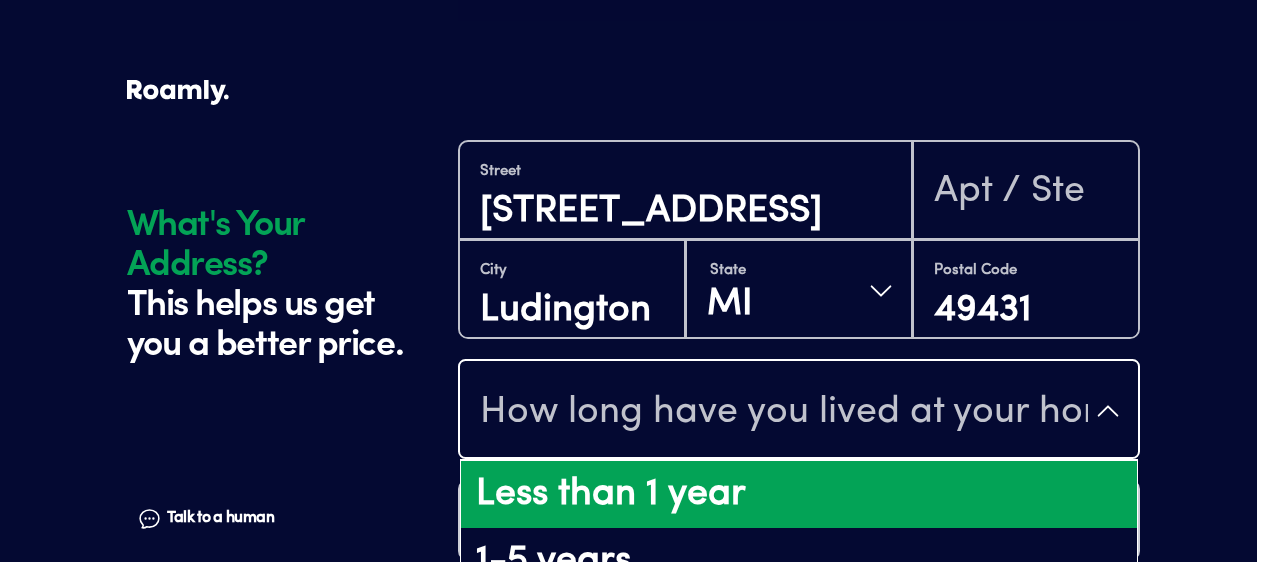 click on "Less than 1 year" at bounding box center [799, 495] 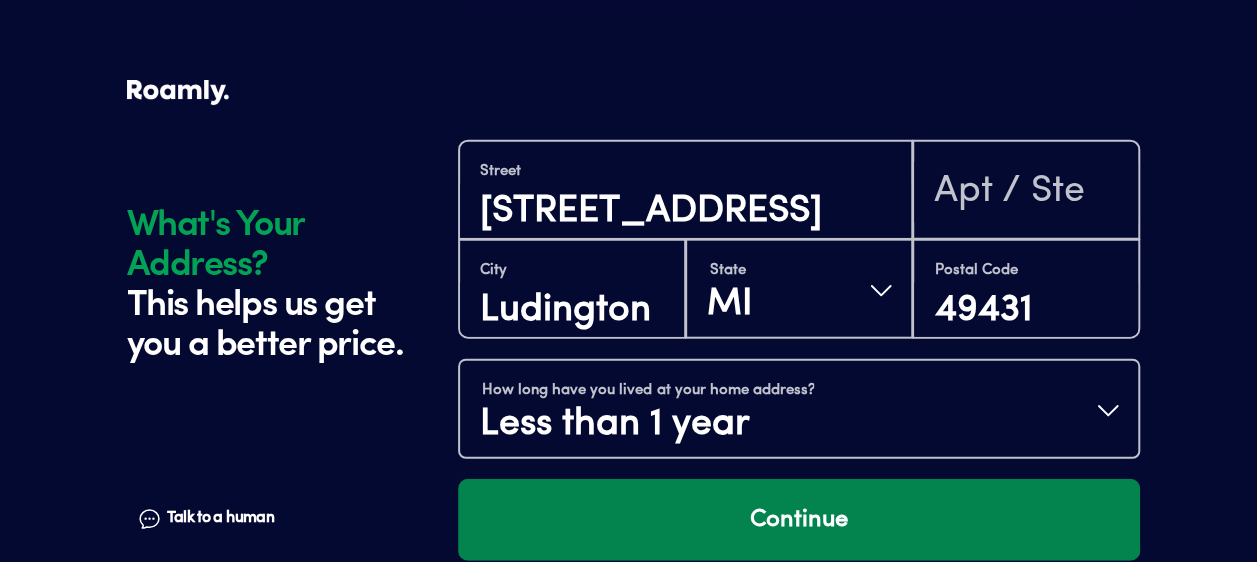 click on "Continue" at bounding box center [799, 520] 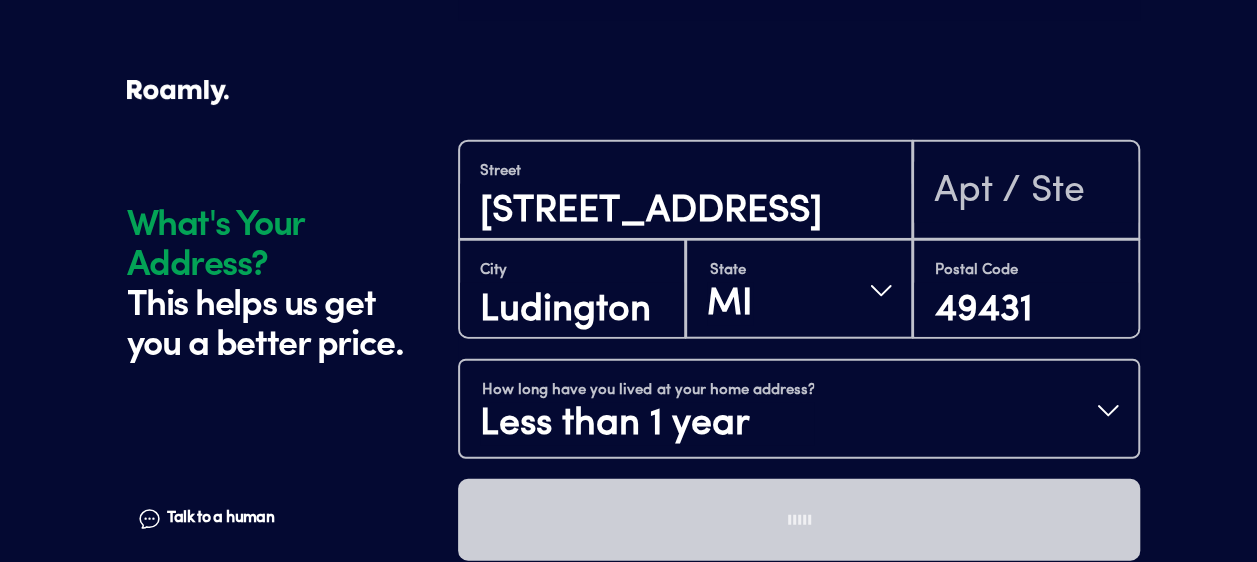 scroll, scrollTop: 2330, scrollLeft: 0, axis: vertical 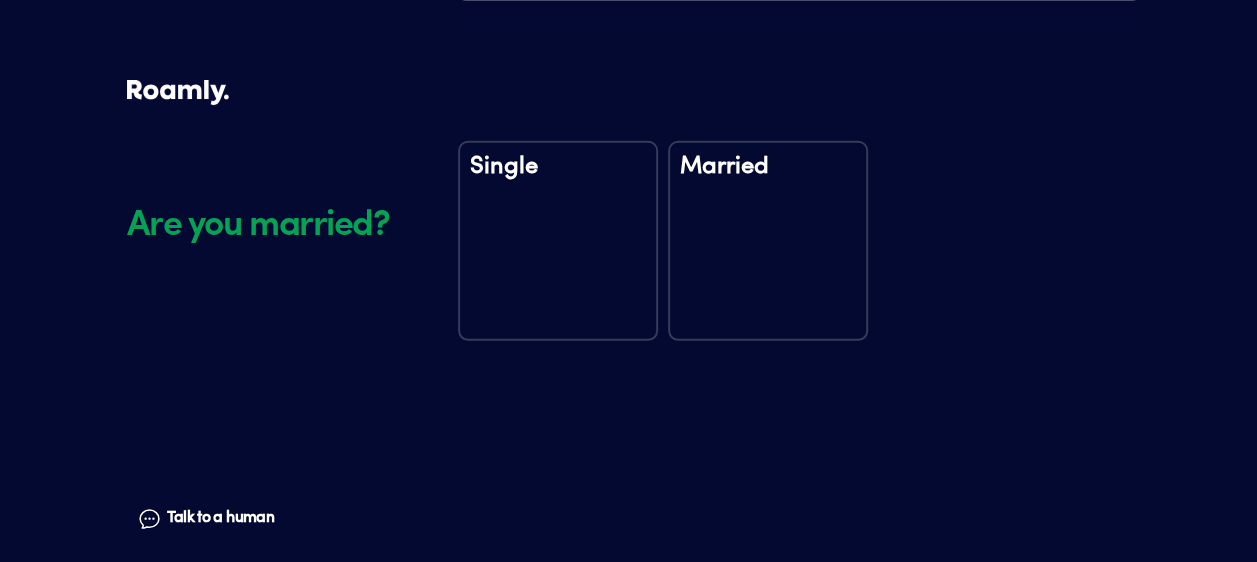 click on "Married" at bounding box center (768, 241) 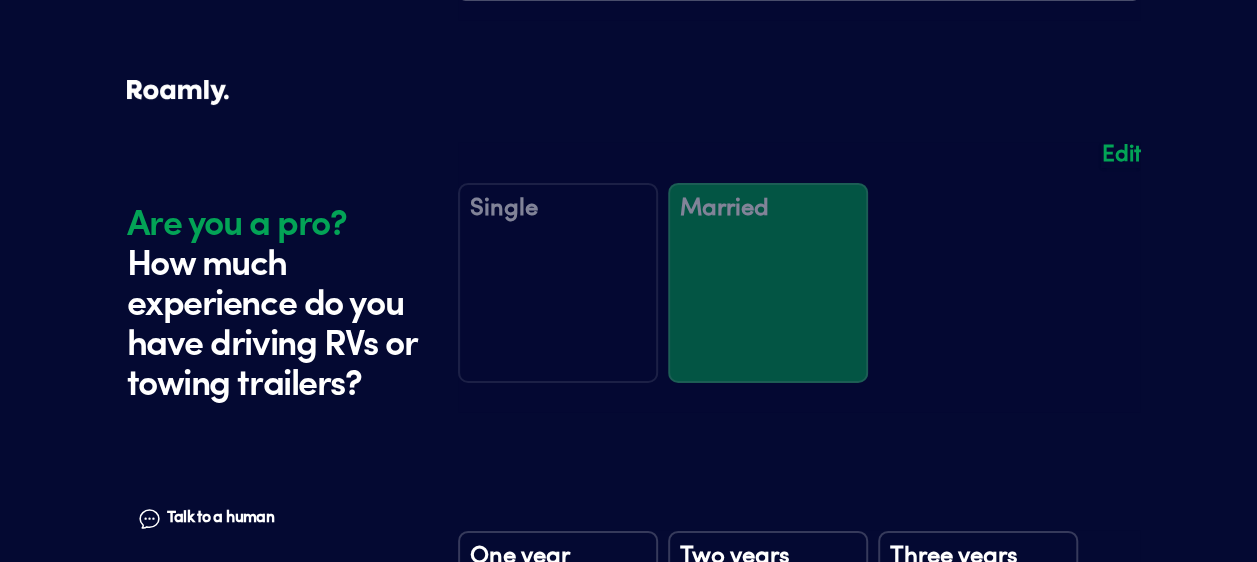 scroll, scrollTop: 3163, scrollLeft: 0, axis: vertical 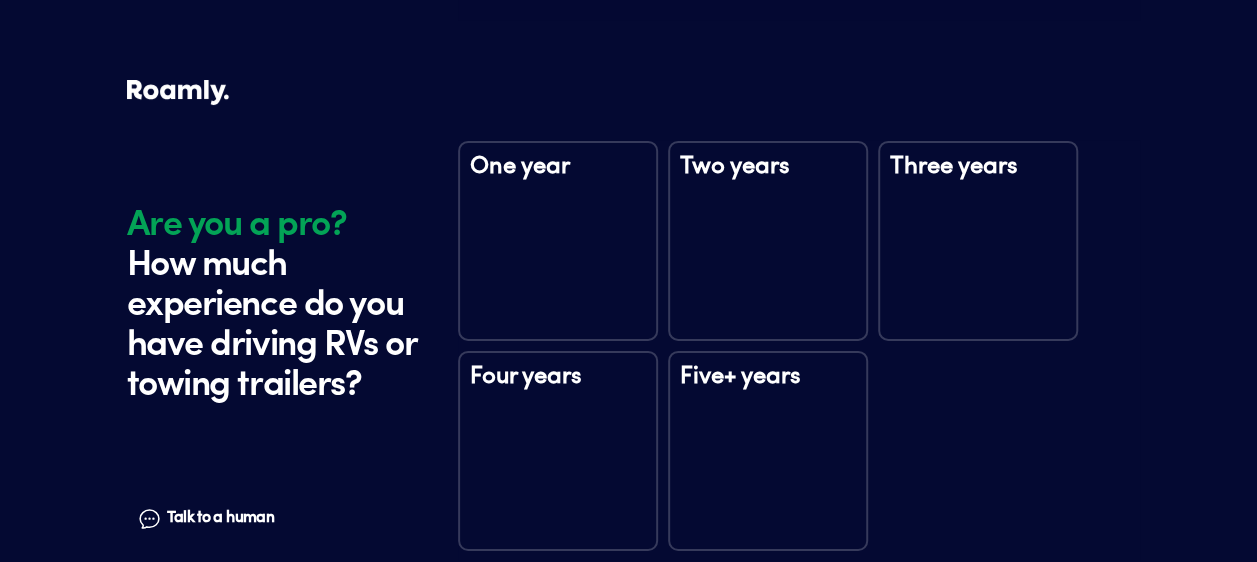 click on "Four years" at bounding box center (558, 395) 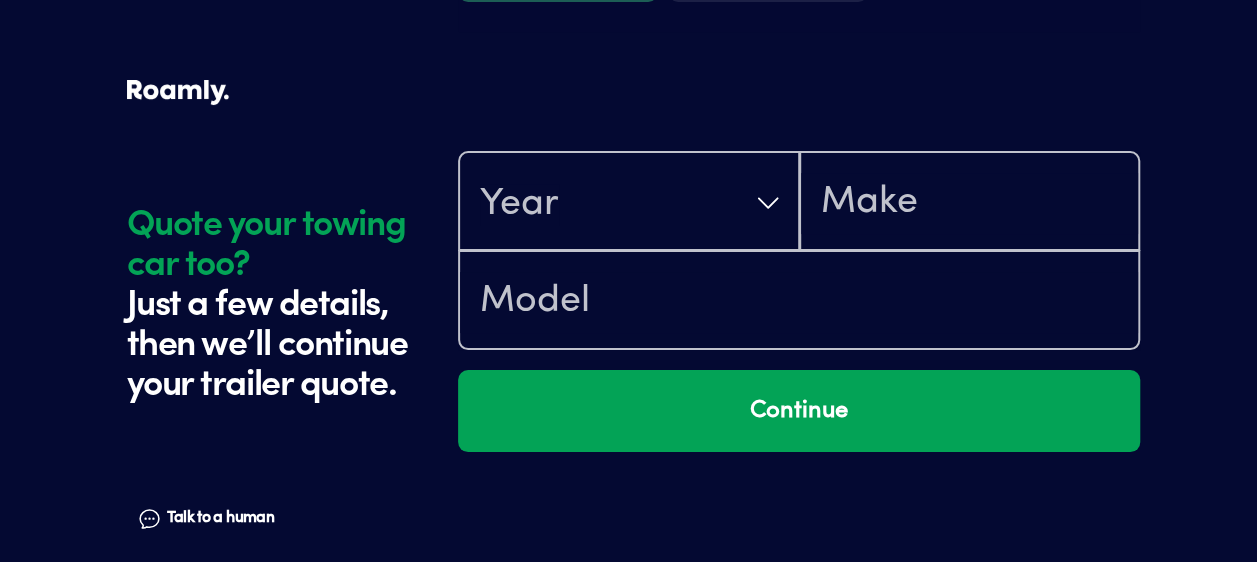 scroll, scrollTop: 3763, scrollLeft: 0, axis: vertical 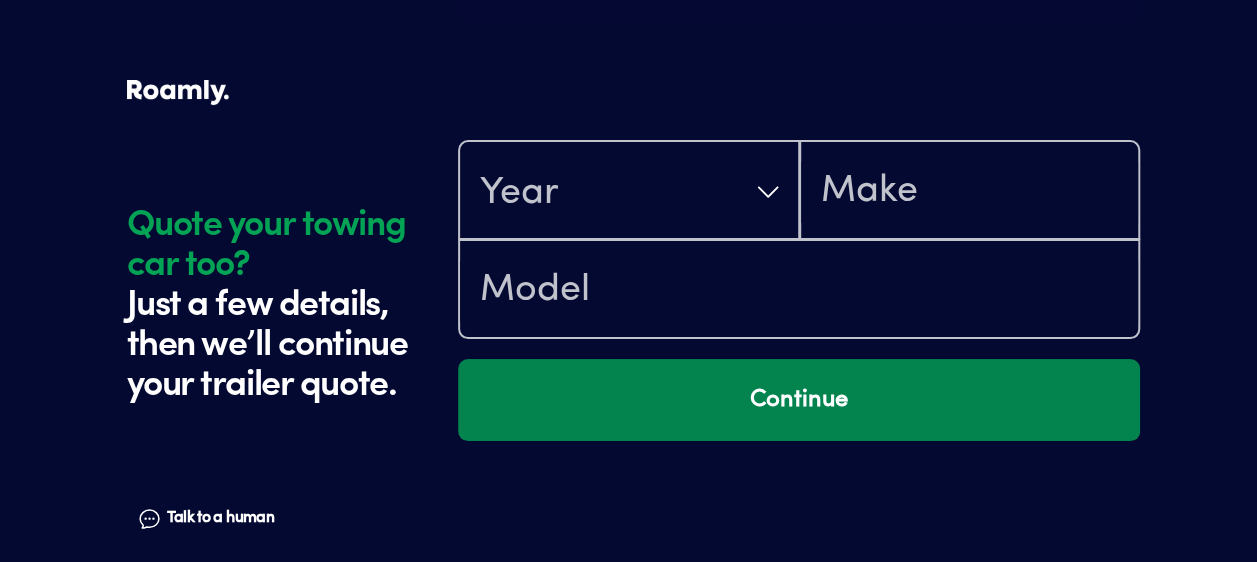 click on "Continue" at bounding box center (799, 400) 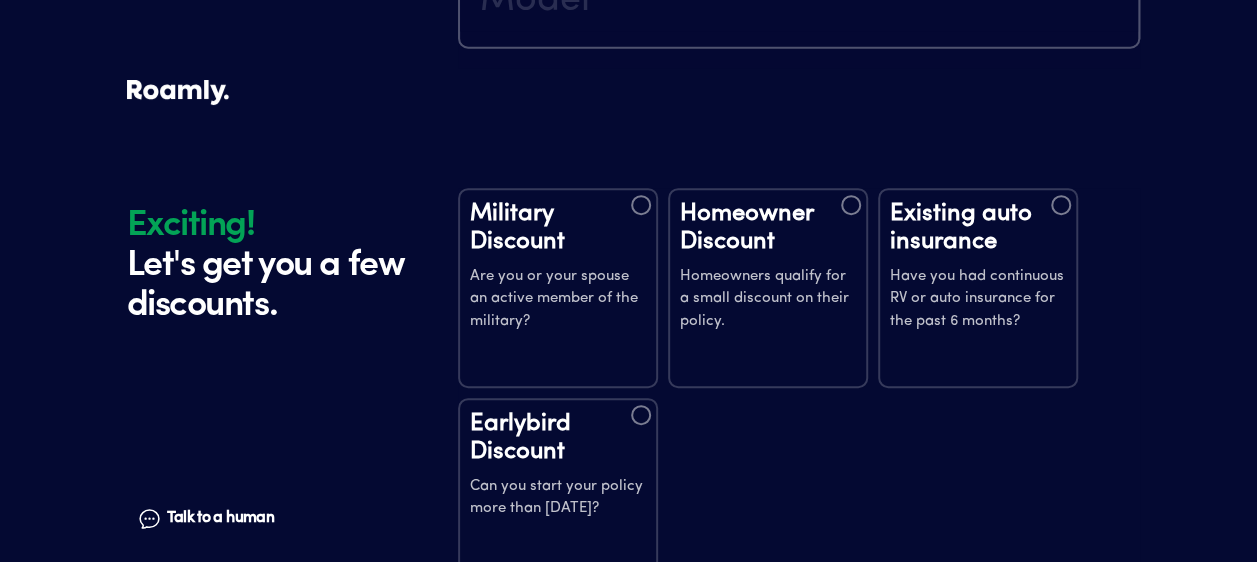 scroll, scrollTop: 4141, scrollLeft: 0, axis: vertical 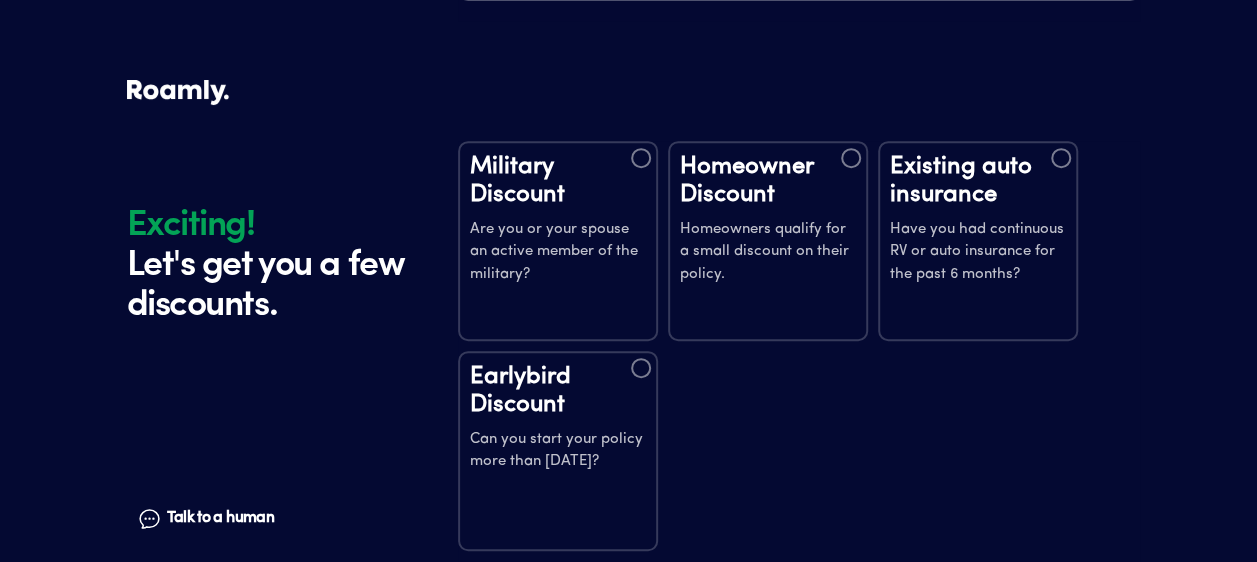 click at bounding box center (641, 158) 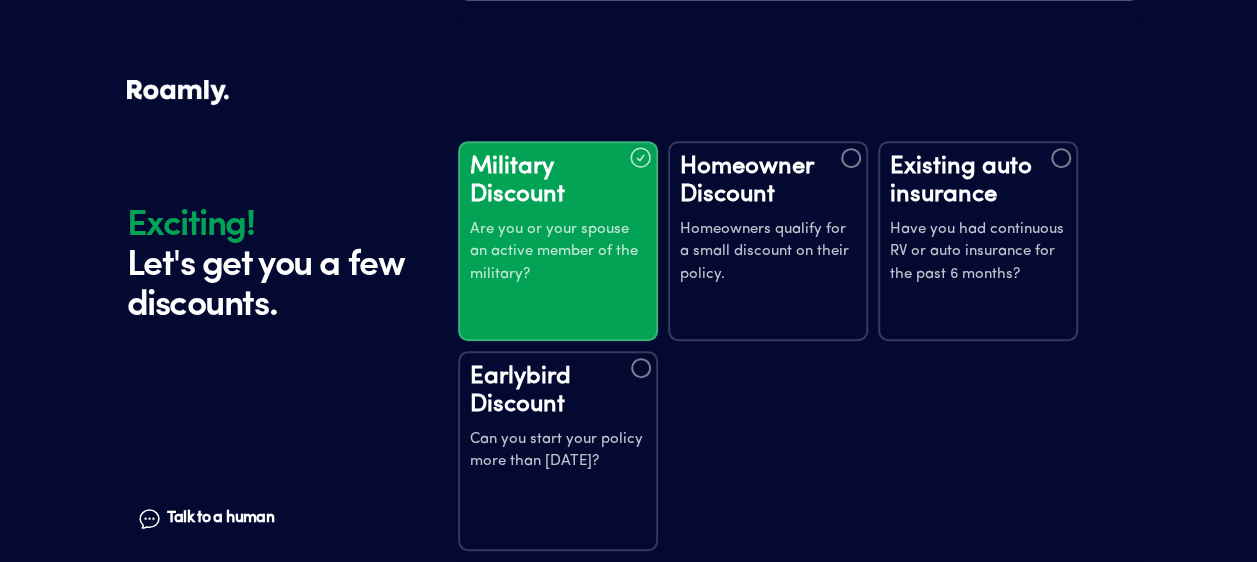 click 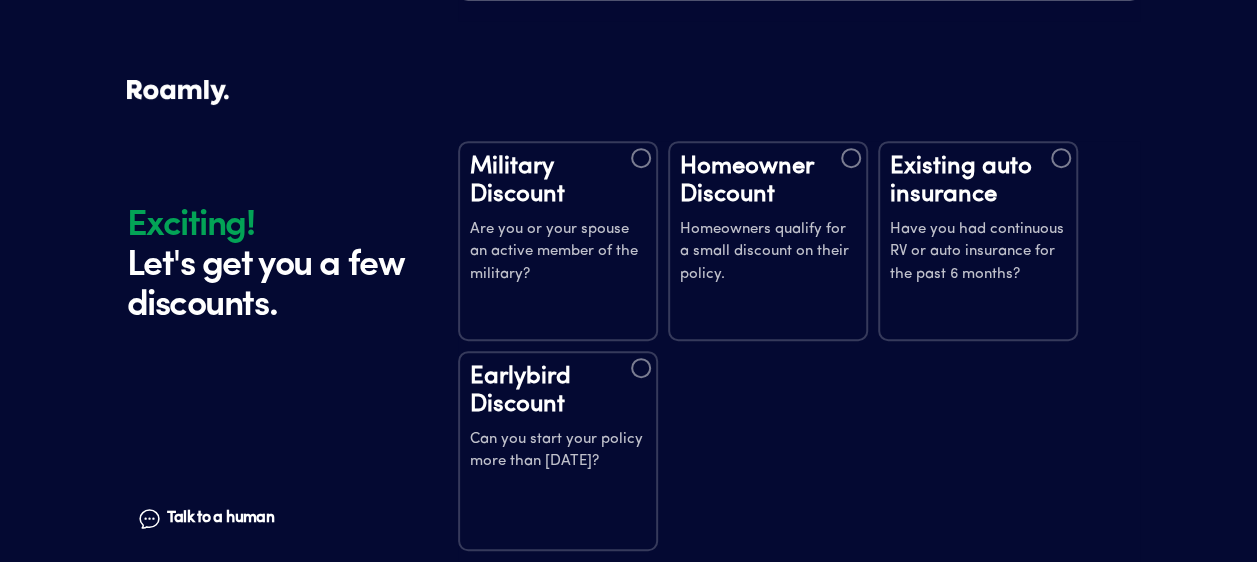 click at bounding box center [851, 158] 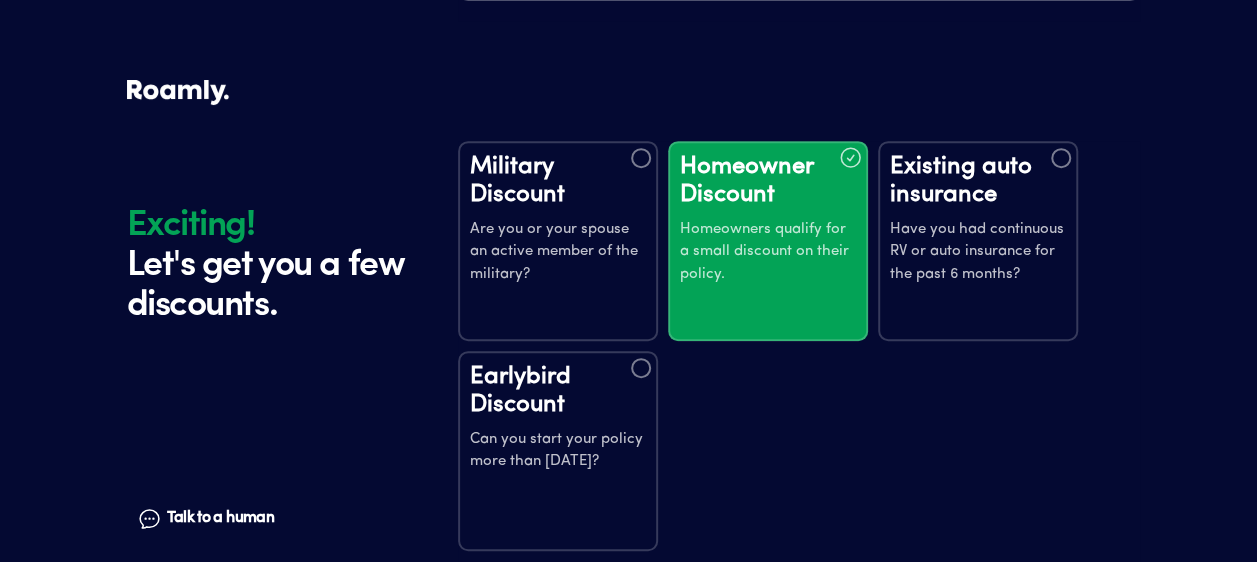 click on "Existing auto insurance Have you had continuous RV or auto insurance for the past 6 months?" at bounding box center [978, 241] 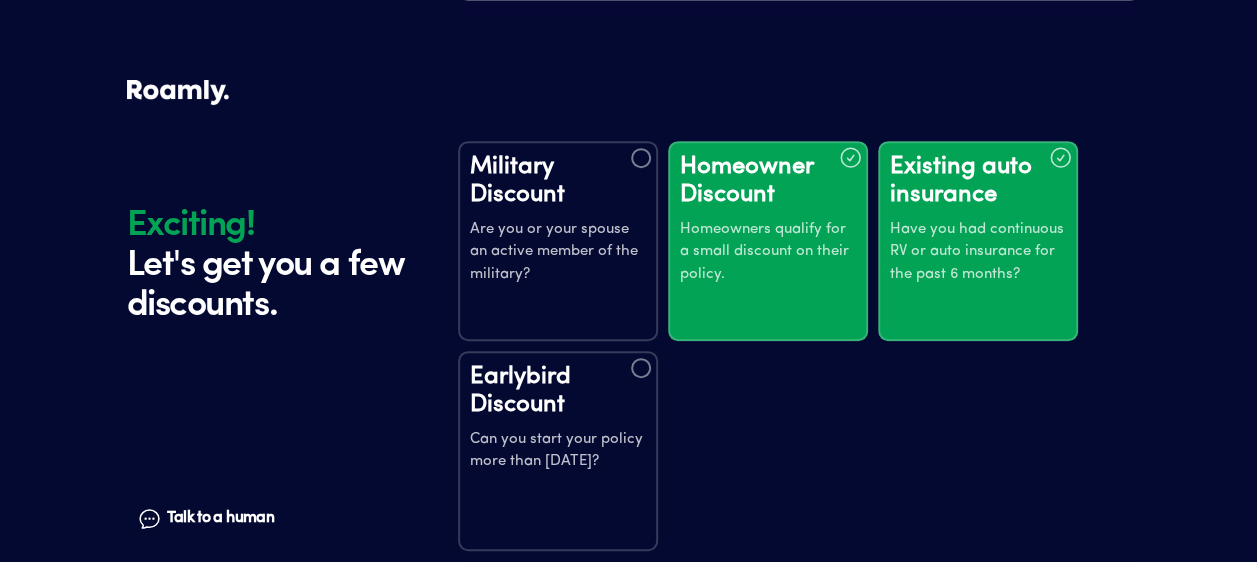click at bounding box center [641, 368] 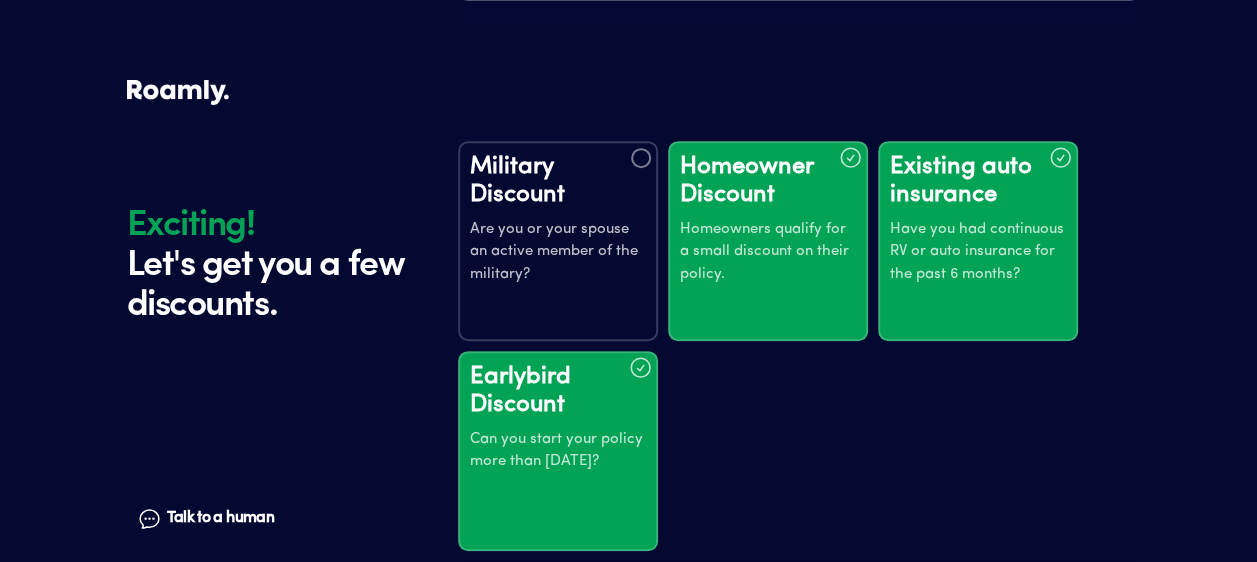 scroll, scrollTop: 4271, scrollLeft: 0, axis: vertical 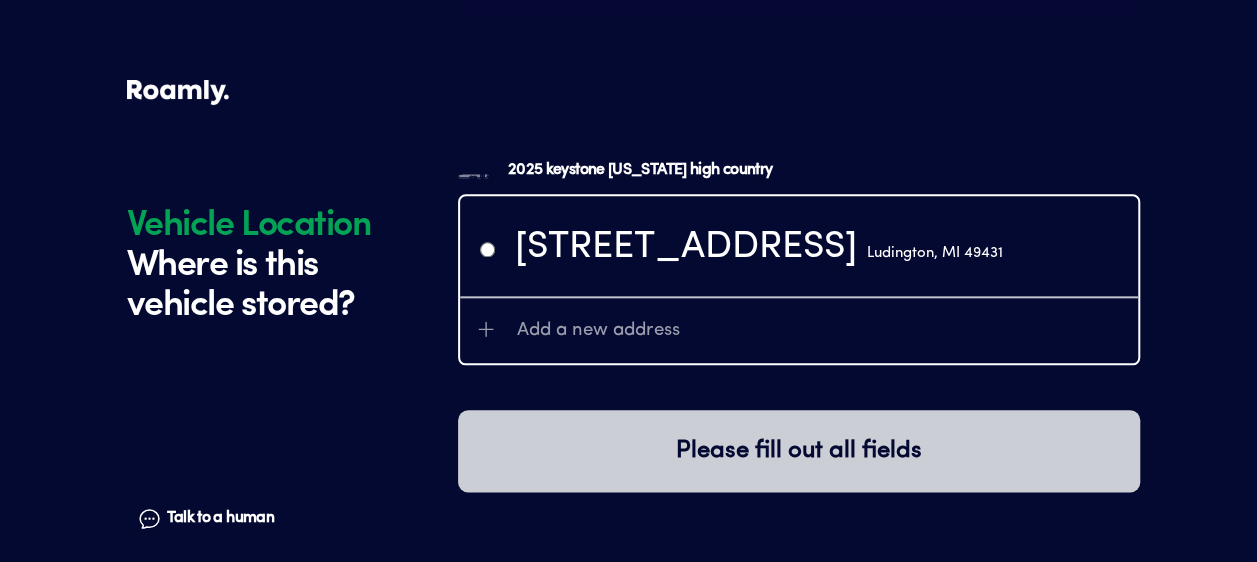 click on "Add a new address" at bounding box center (598, 331) 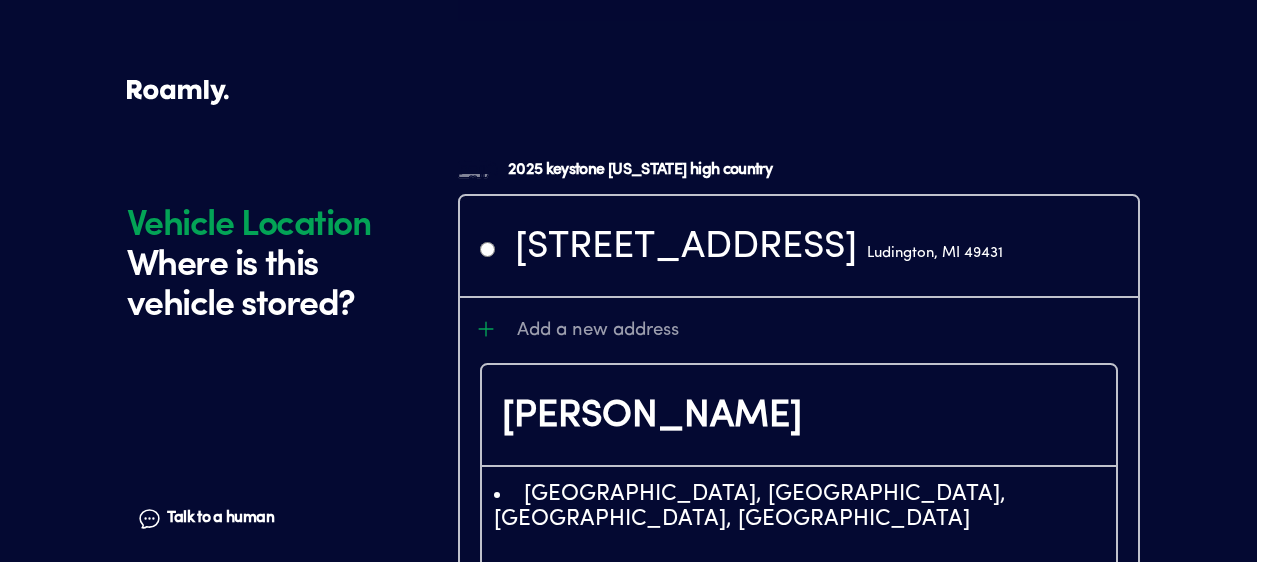drag, startPoint x: 511, startPoint y: 413, endPoint x: 712, endPoint y: 447, distance: 203.85535 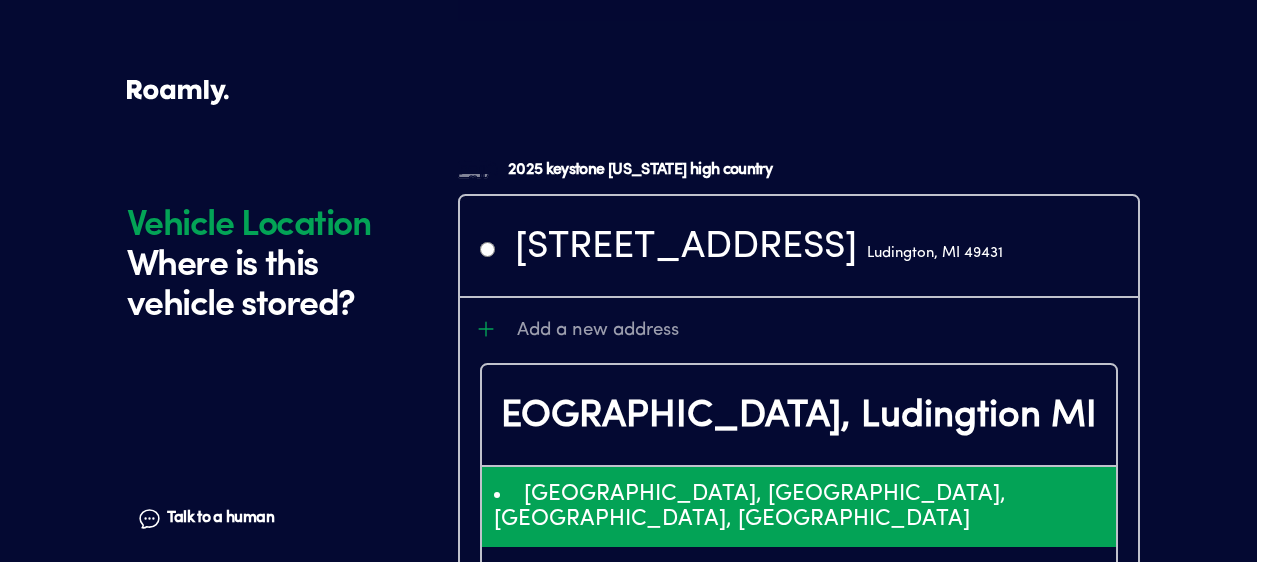 scroll, scrollTop: 0, scrollLeft: 68, axis: horizontal 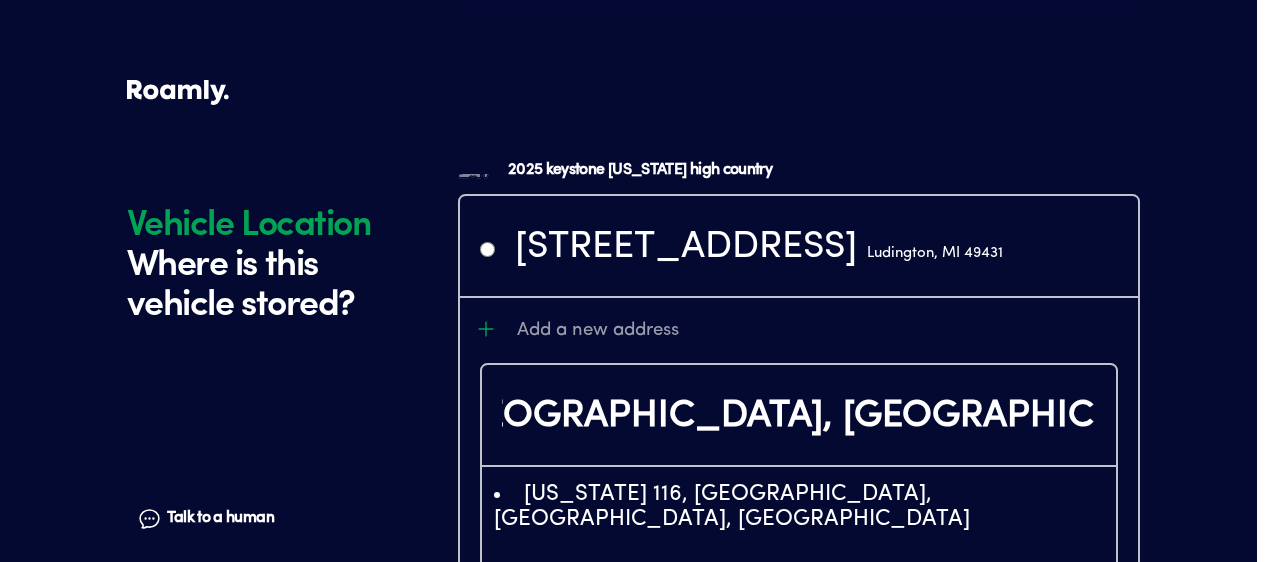 type on "[GEOGRAPHIC_DATA], [GEOGRAPHIC_DATA]" 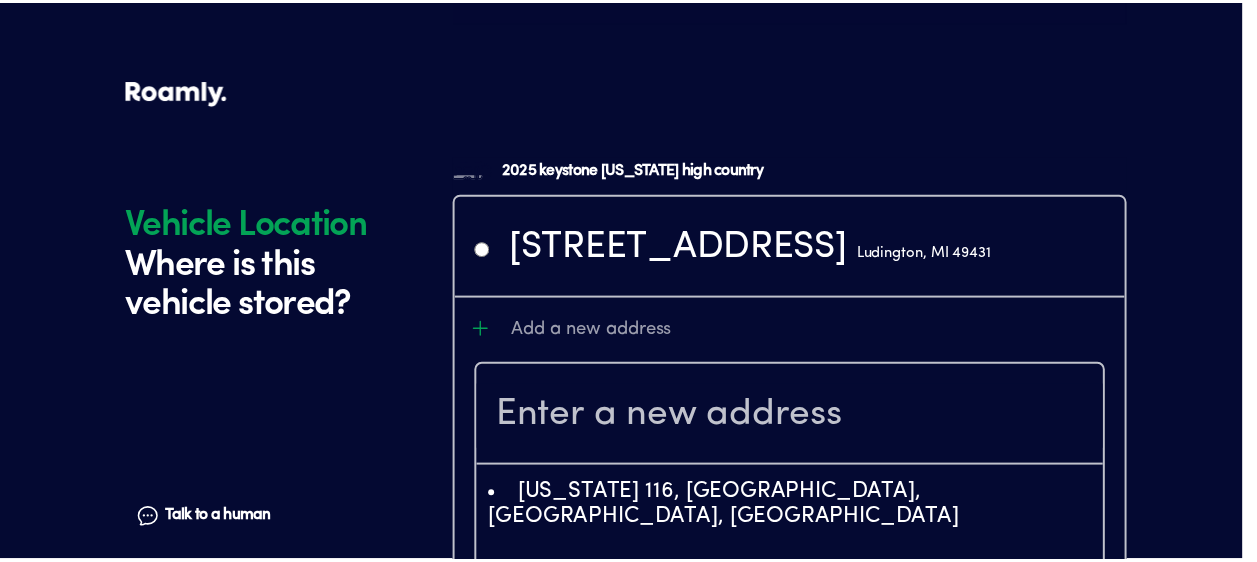 scroll, scrollTop: 0, scrollLeft: 0, axis: both 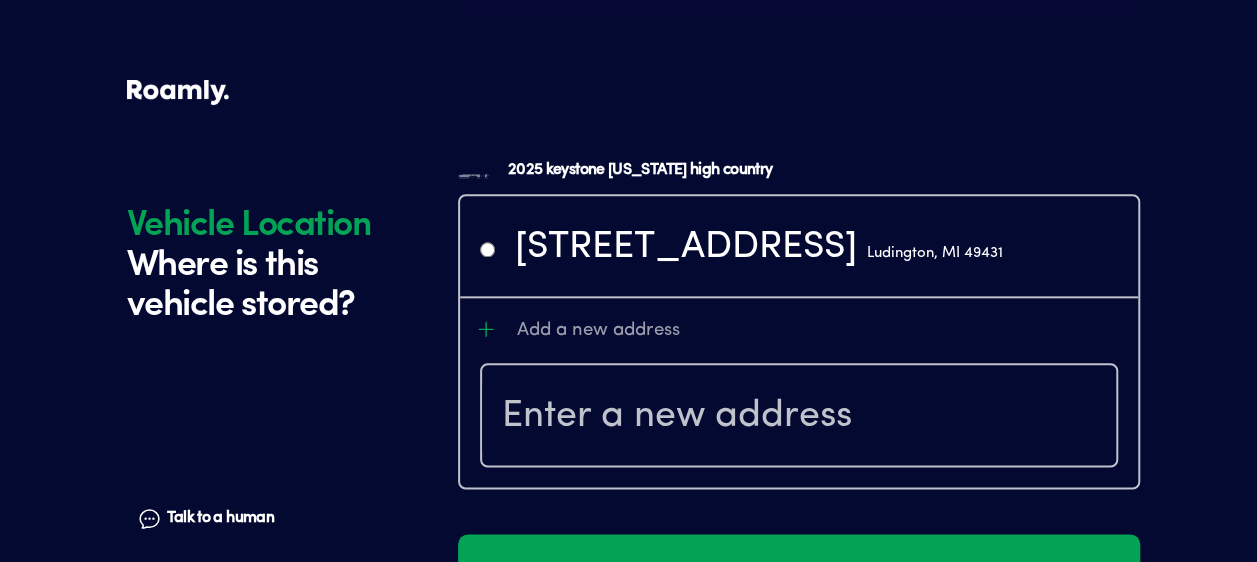 drag, startPoint x: 1255, startPoint y: 372, endPoint x: 1254, endPoint y: 406, distance: 34.0147 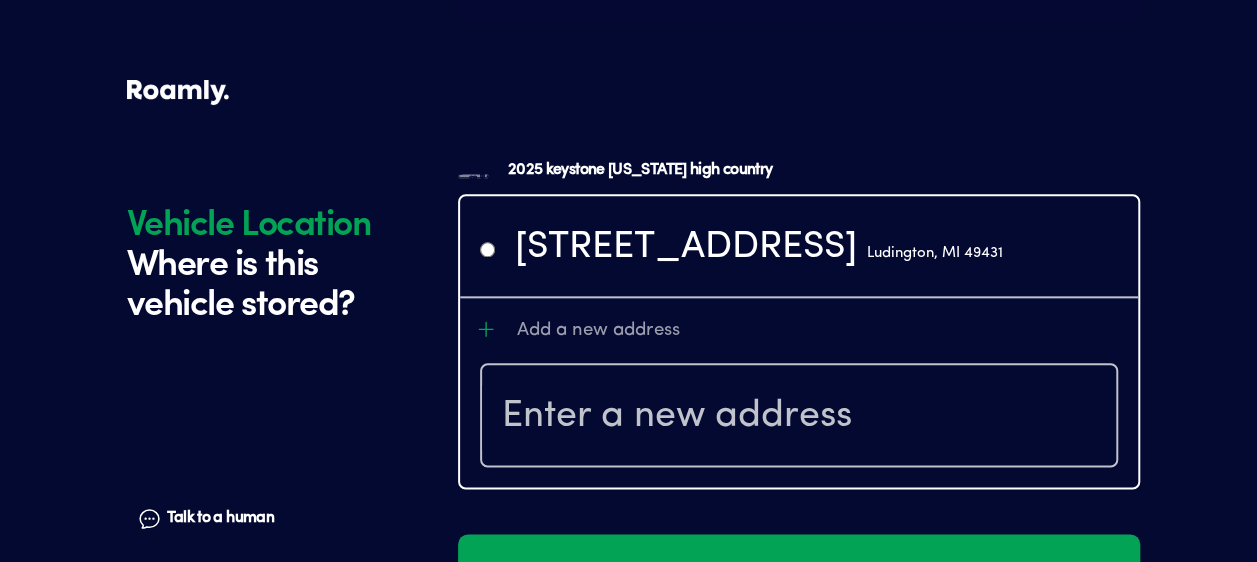 click at bounding box center (799, 417) 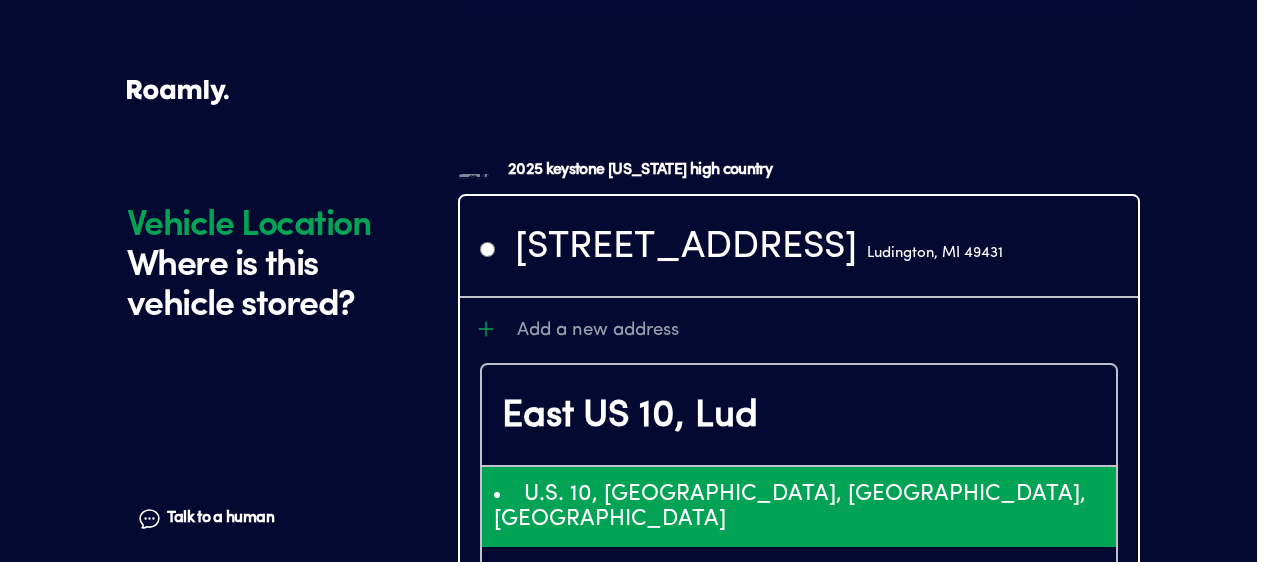 type on "EhtVLlMuIDEwLCBMdWRpbmd0b24sIE1JLCBVU0EiLiosChQKEgmxoJjFTsOqUhEJ9aLsNaF2pxIUChIJ1W4V4McQHIgR--FWjEYx6EU" 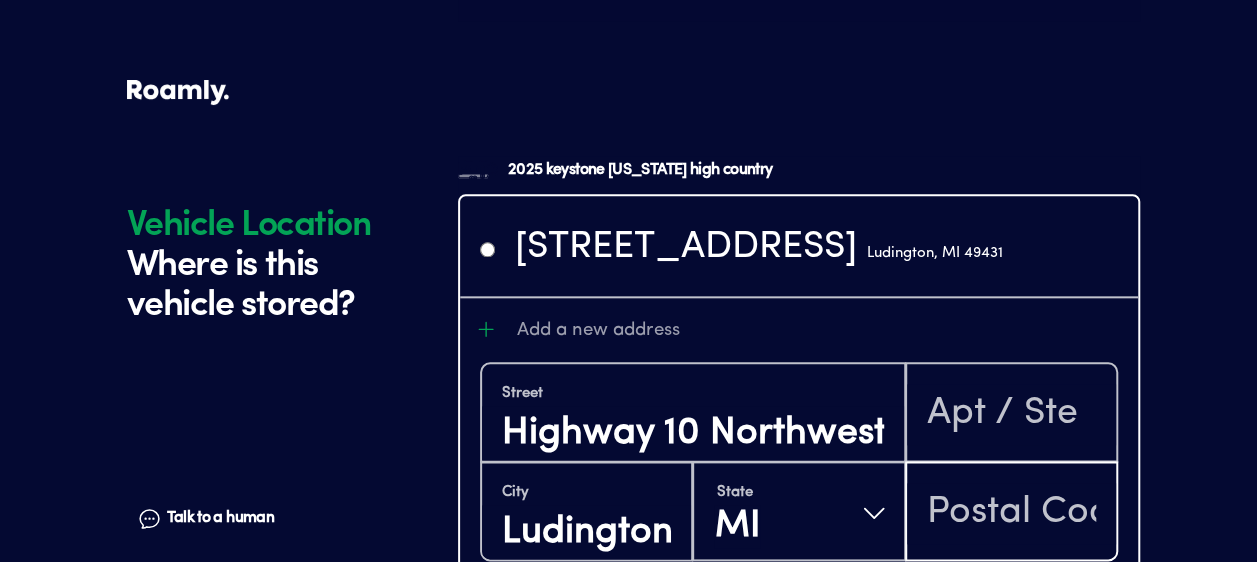 click at bounding box center (1012, 513) 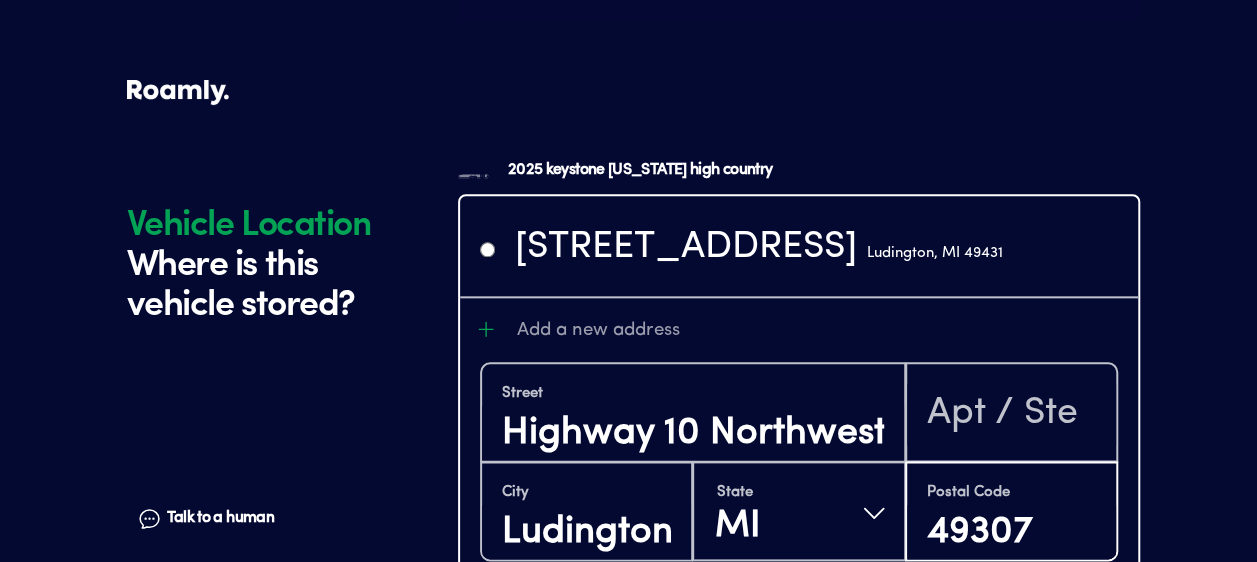 drag, startPoint x: 975, startPoint y: 524, endPoint x: 1084, endPoint y: 515, distance: 109.370926 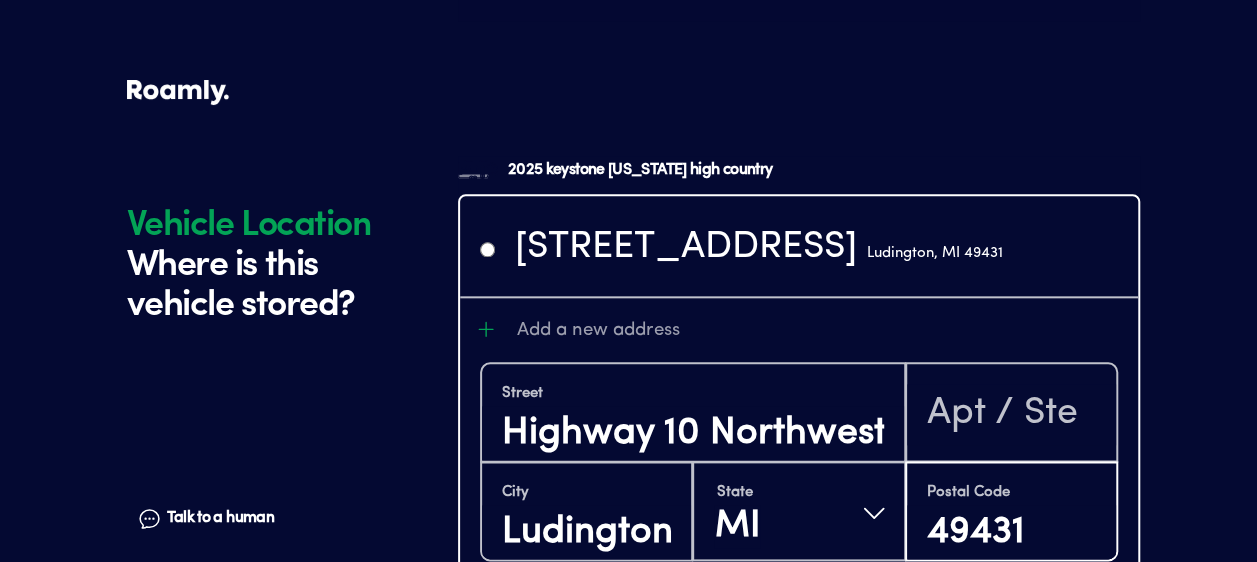 type on "49431" 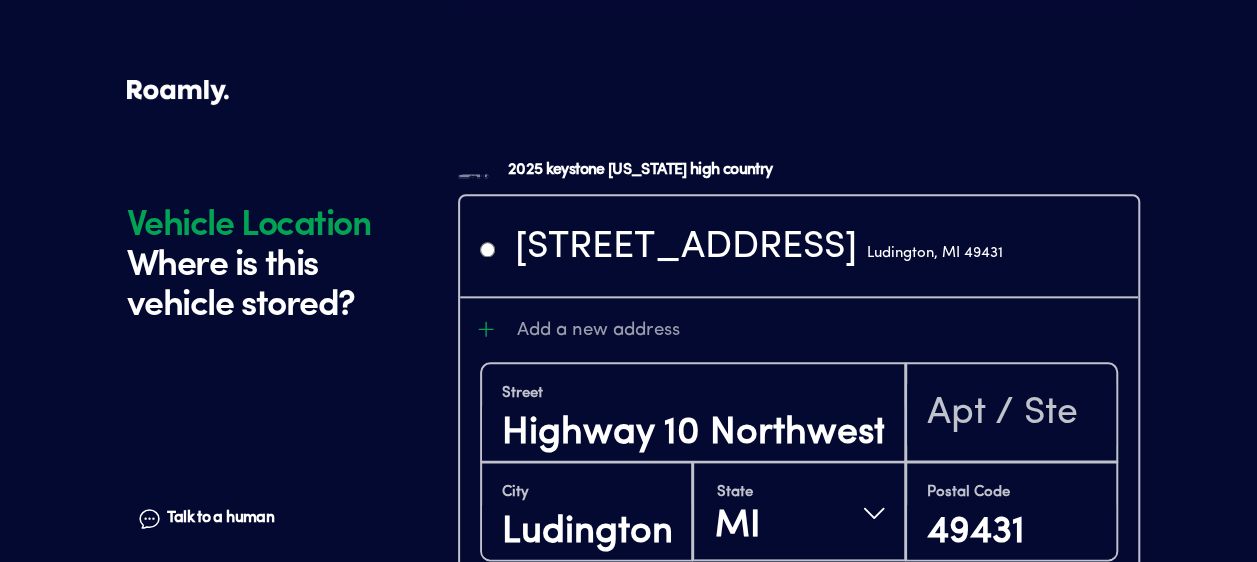 click on "Vehicle Location Where is this vehicle stored? Talk to a human Chat 1 2 3 4+ Edit How many RVs or Trailers do you want to cover? Year [DATE] Make keystone Model [US_STATE] high country Length 34FT Vehicle type Fifth-wheel Actual cash value 78000 Original owner Yes How many nights do you camp in your RV? 30 - 89 nights / year How do you store your RV? Covered Yes No Does this RV have a salvage title? Edit Tell us about your RV. First name [PERSON_NAME] Last name [PERSON_NAME] Date of Birth [DEMOGRAPHIC_DATA] Email [EMAIL_ADDRESS][DOMAIN_NAME] Phone [PHONE_NUMBER] By entering your phone number, you give a licensed Roamly agent permission to assist with this quote through recorded call, email or text message. By continuing, you are confirming that you have read our  Information Disclosure . Edit Who’s the primary driver on this policy? [STREET_ADDRESS] Clear Add a new address How long have you lived at your home address? Less than 1 year Edit This helps us get you a better price. Single Married Edit One year Two years" at bounding box center (628, -2001) 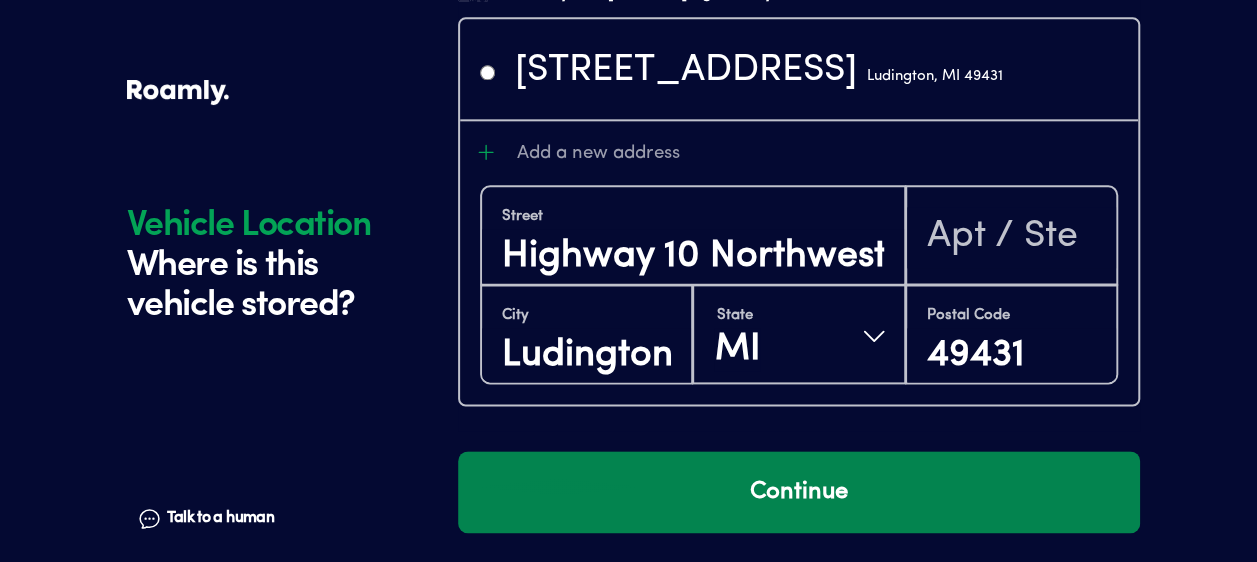 click on "Continue" at bounding box center [799, 492] 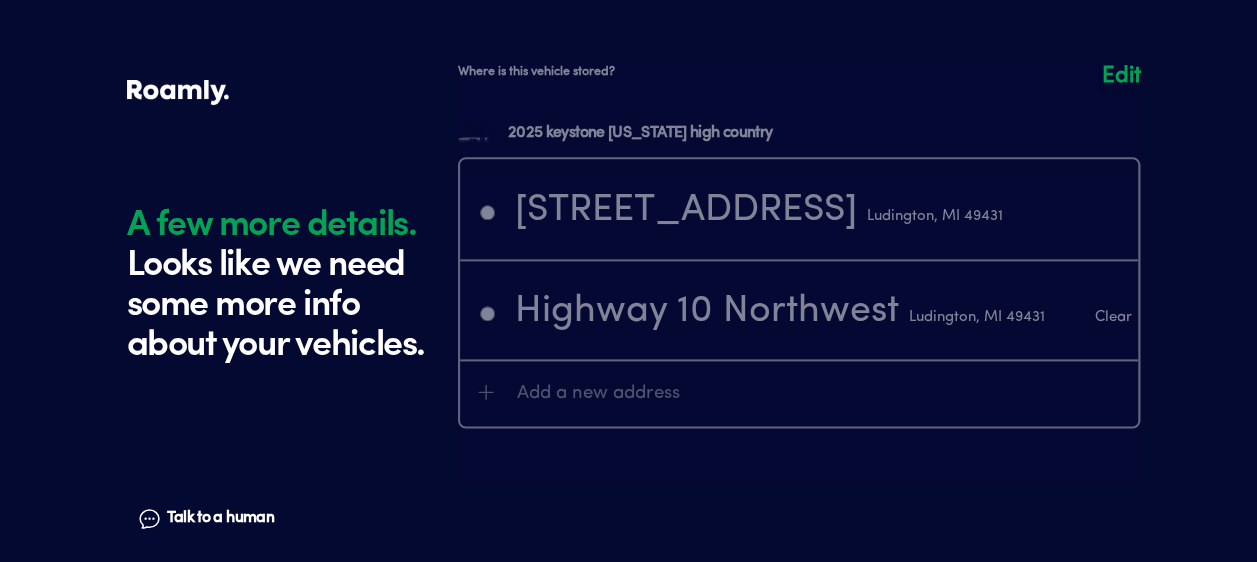 scroll, scrollTop: 5380, scrollLeft: 0, axis: vertical 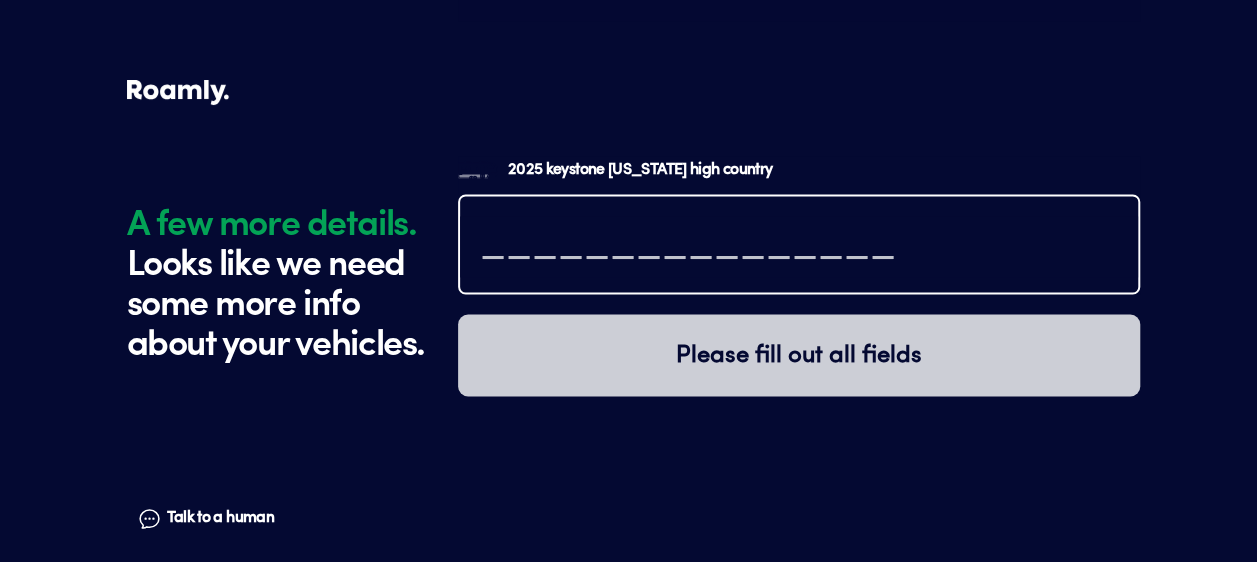 click at bounding box center (799, 246) 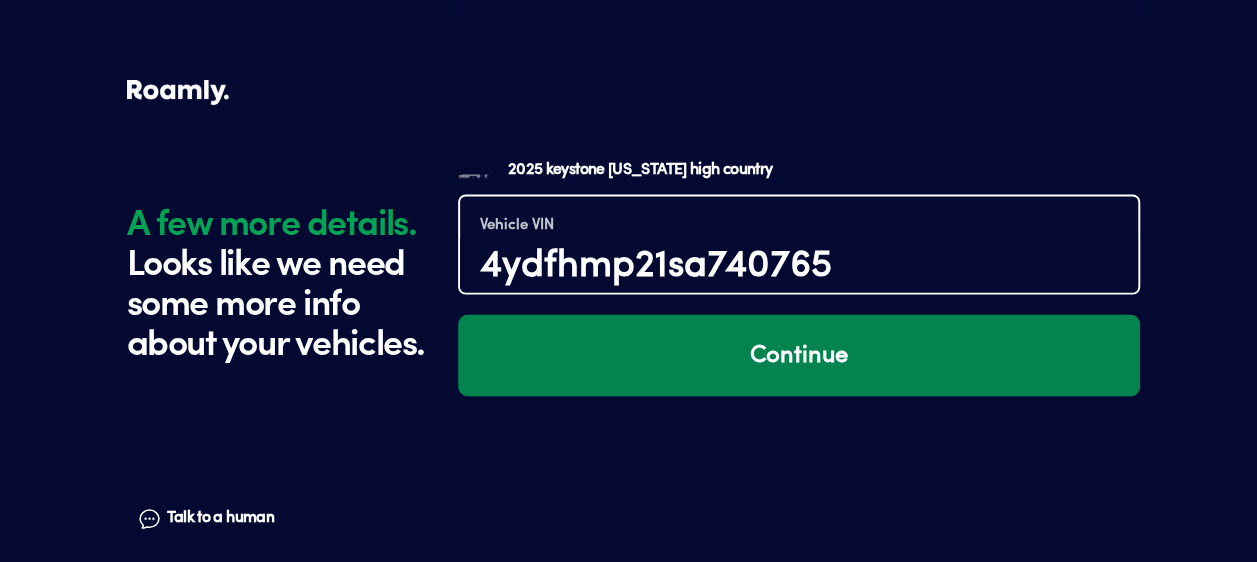 type on "4ydfhmp21sa740765" 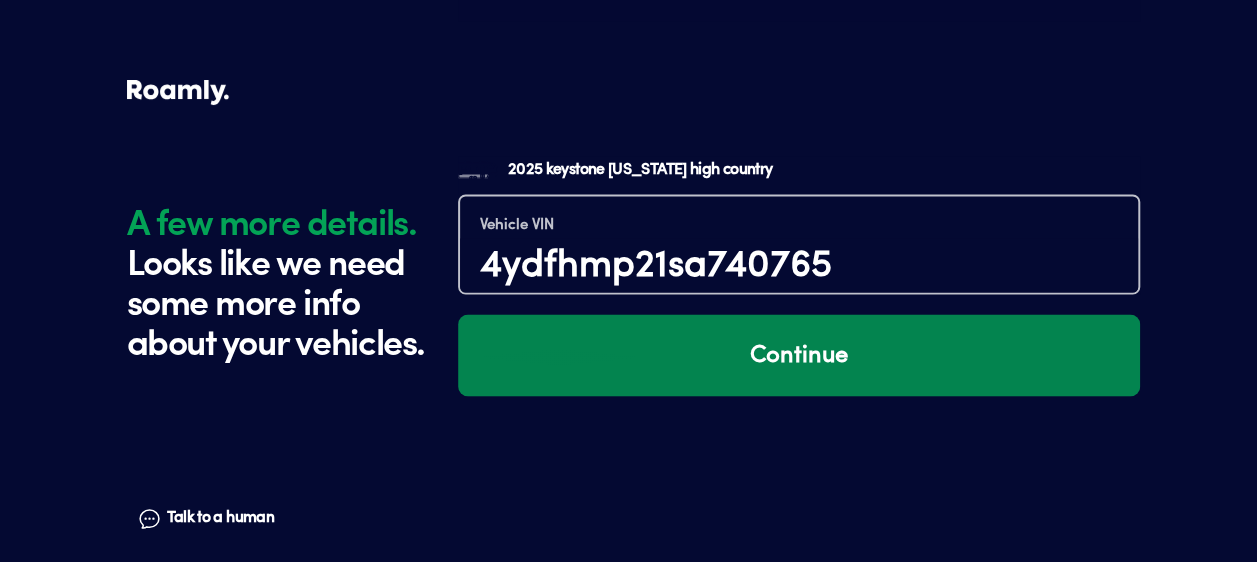 click on "Continue" at bounding box center [799, 355] 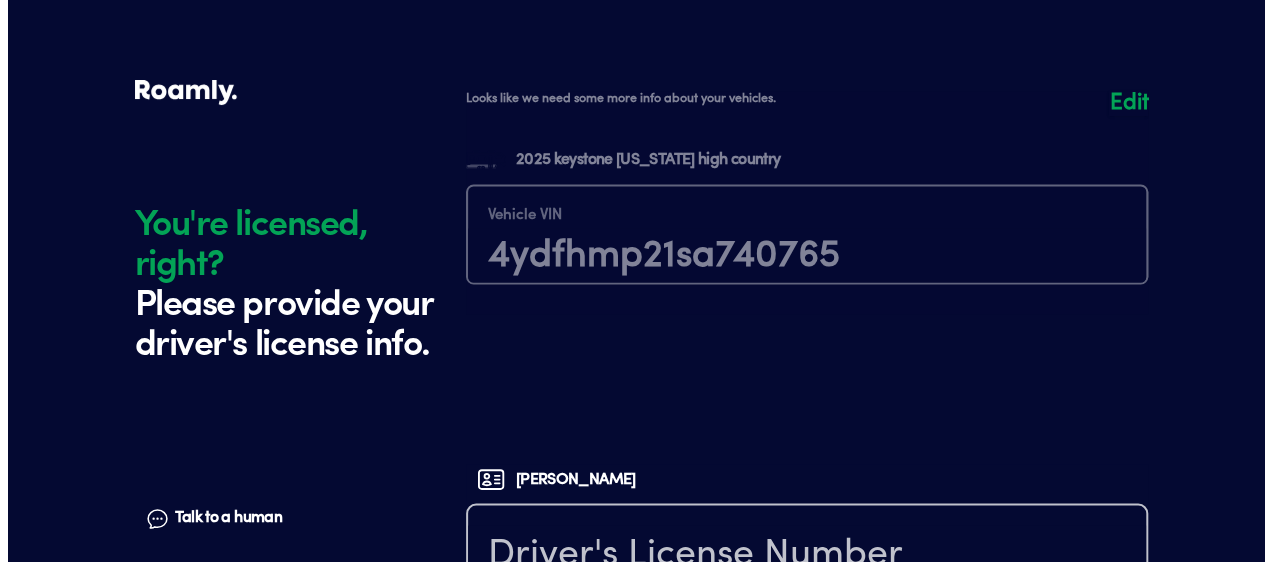 scroll, scrollTop: 5723, scrollLeft: 0, axis: vertical 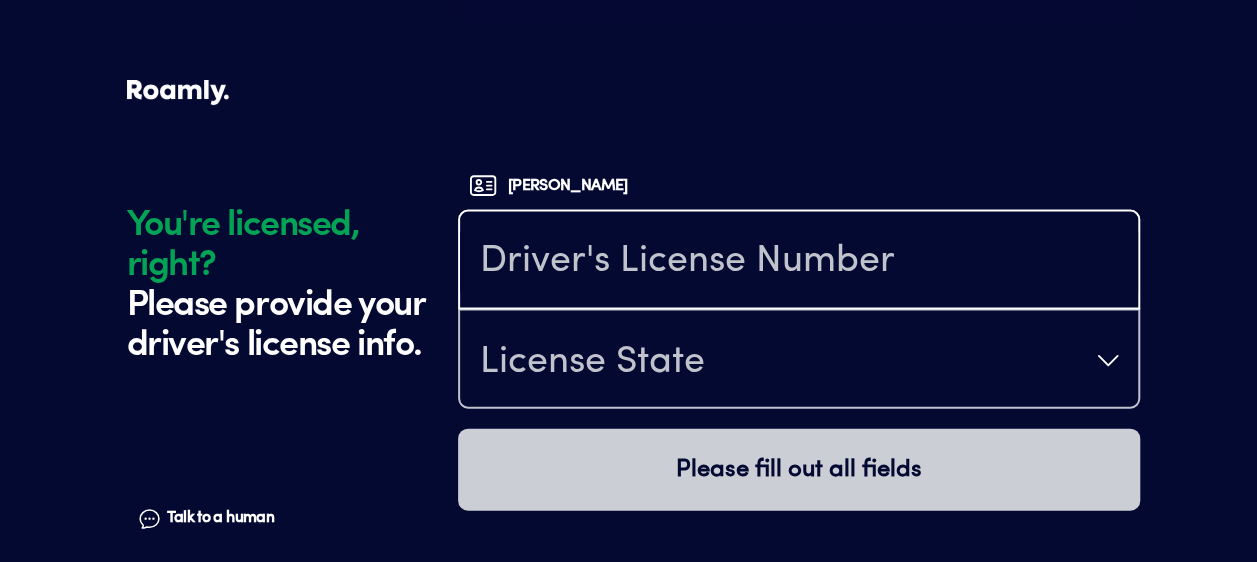 click at bounding box center (799, 262) 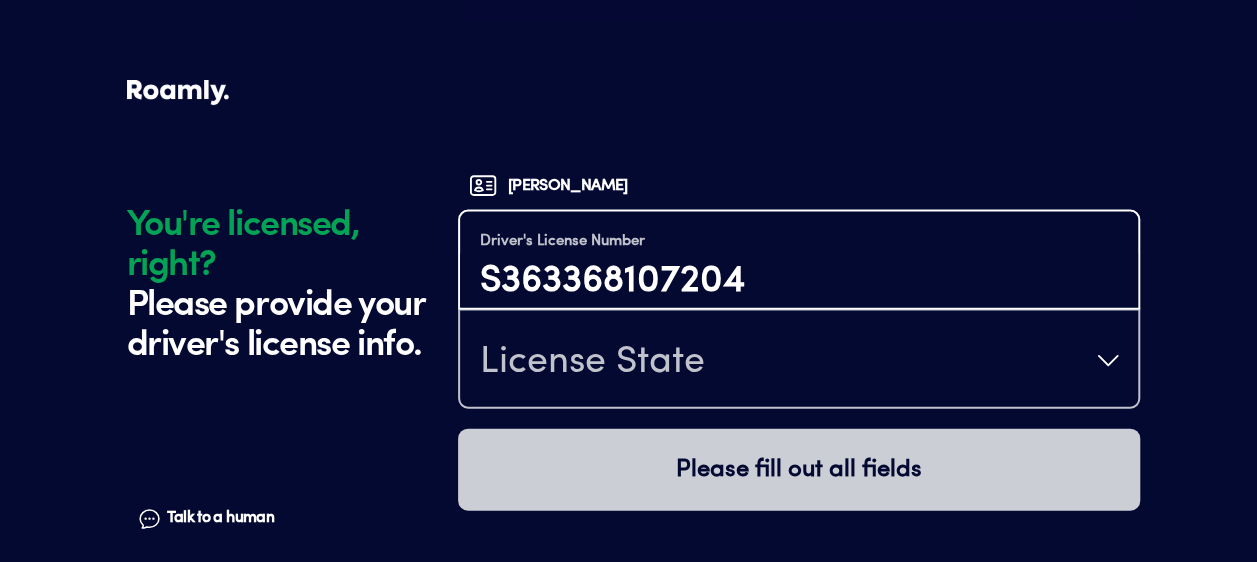 type on "S363368107204" 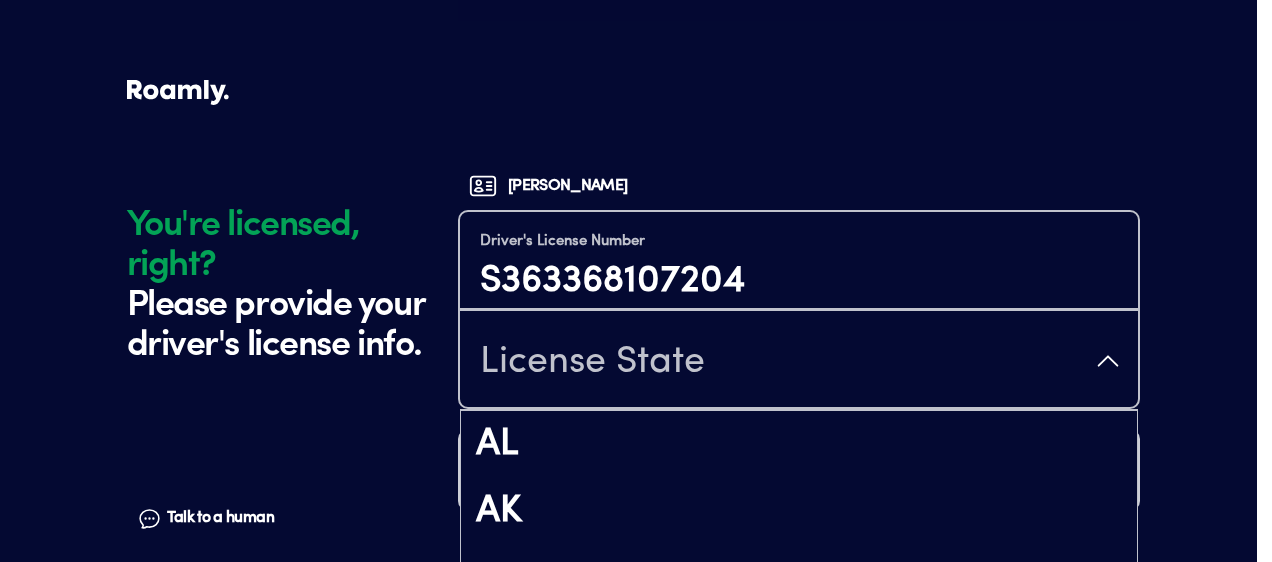 click on "License State" at bounding box center (799, 361) 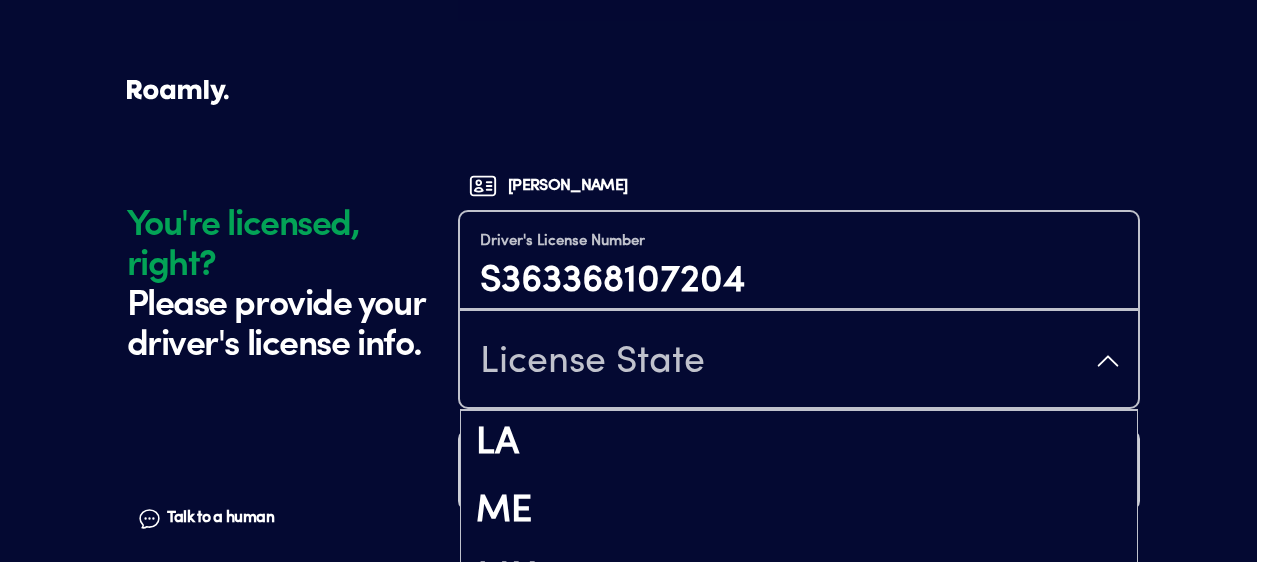 scroll, scrollTop: 1412, scrollLeft: 0, axis: vertical 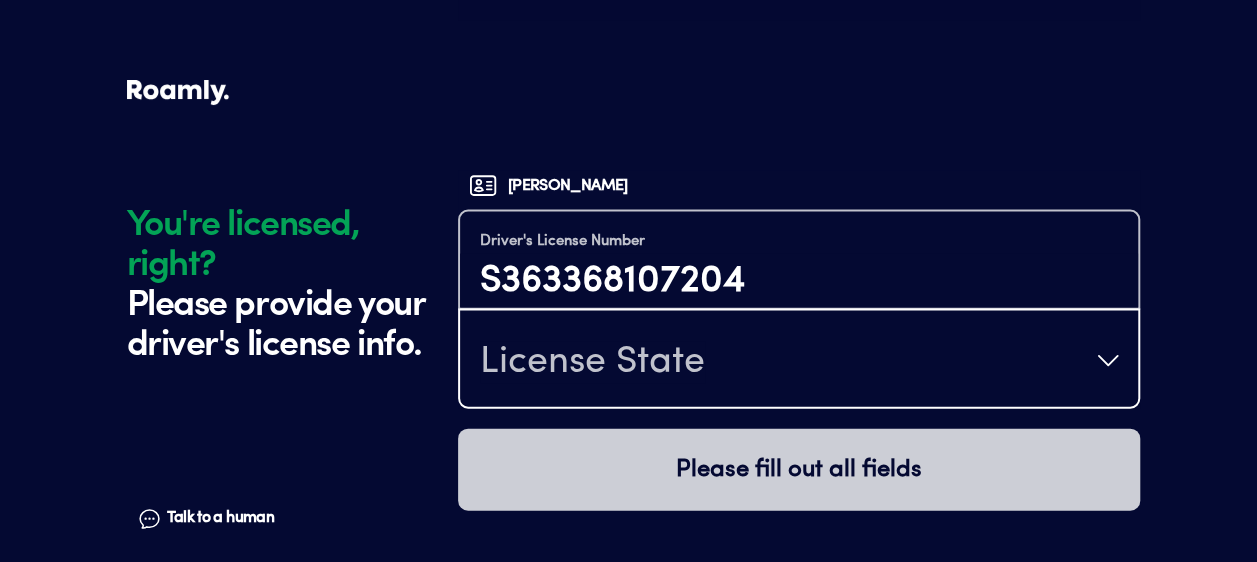 click on "License State" at bounding box center (799, 361) 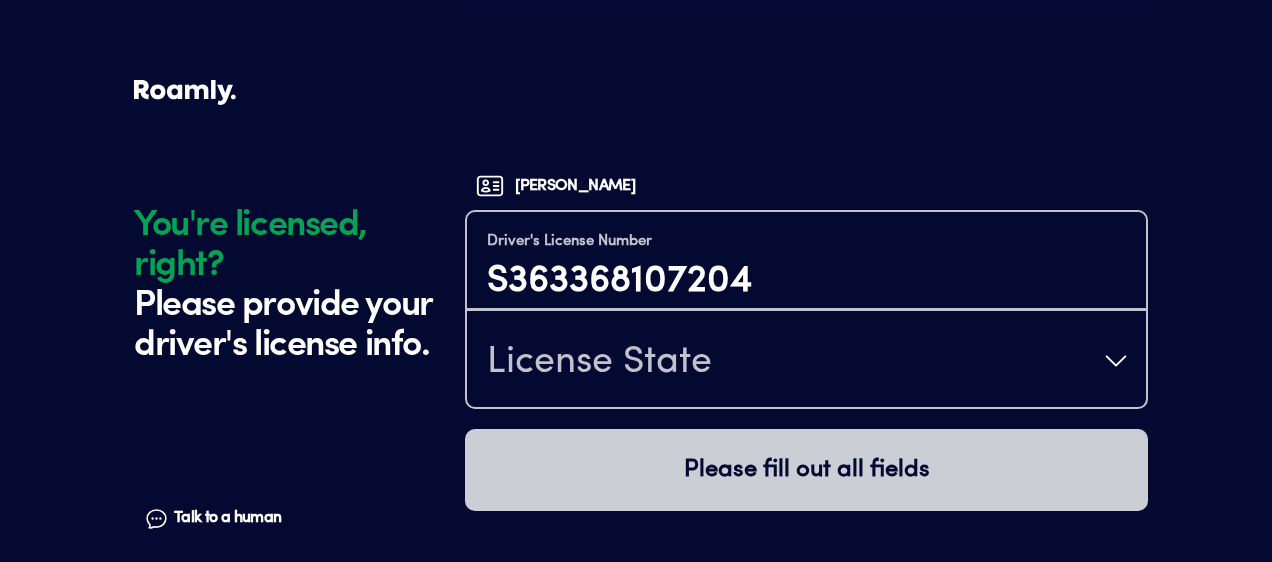 click on "License State" at bounding box center [806, 361] 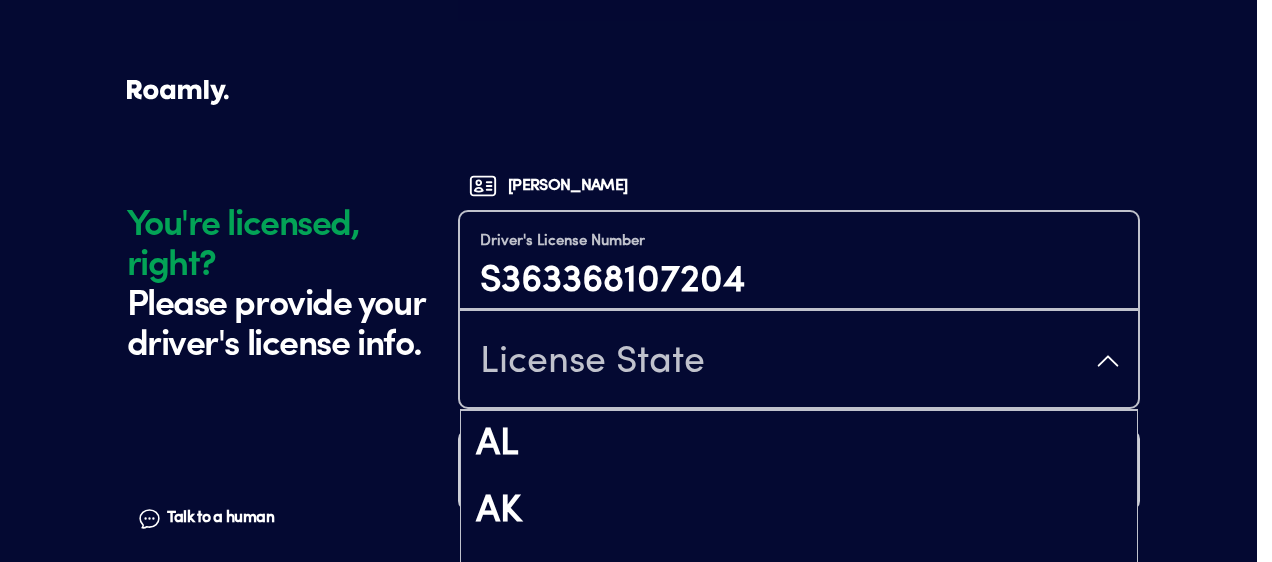 scroll, scrollTop: 5731, scrollLeft: 0, axis: vertical 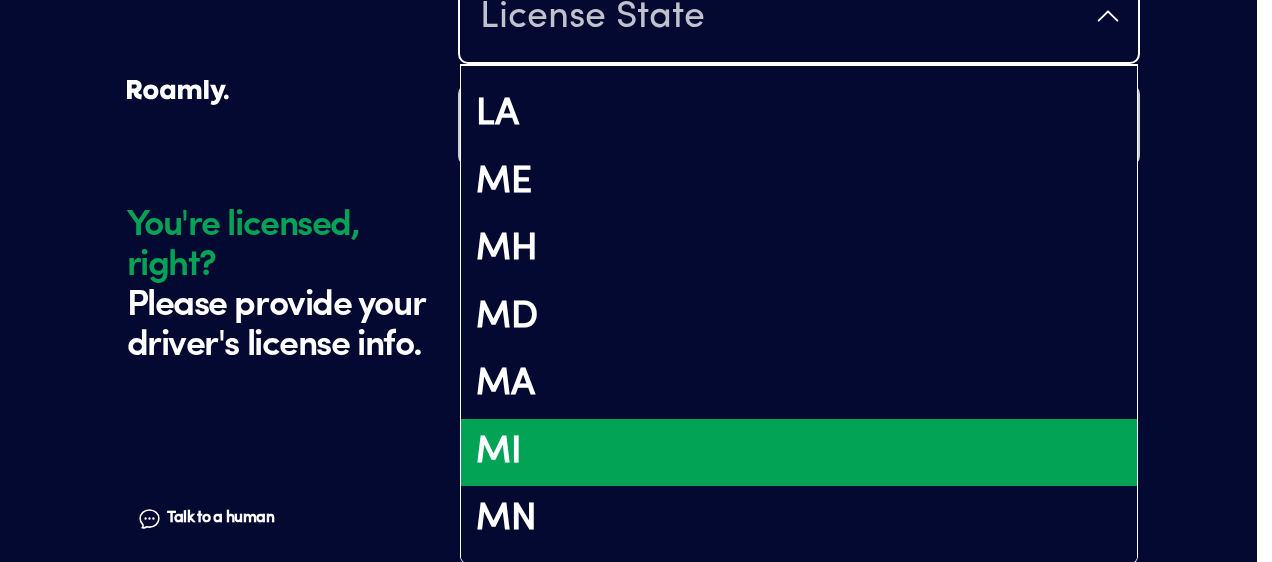click on "MI" at bounding box center (799, 453) 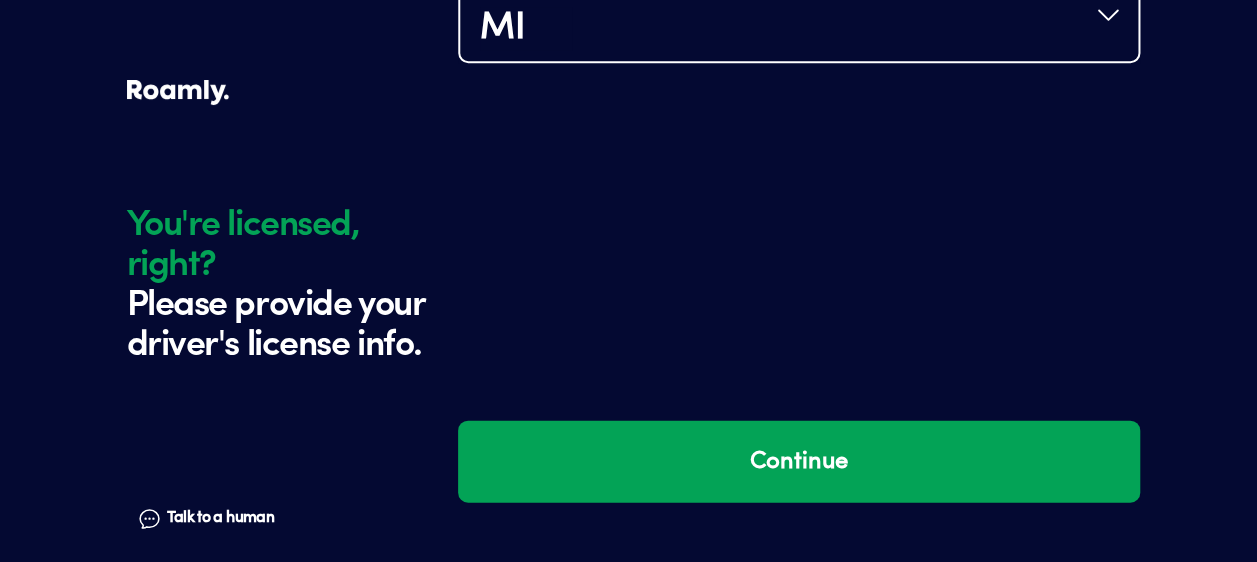 scroll, scrollTop: 0, scrollLeft: 0, axis: both 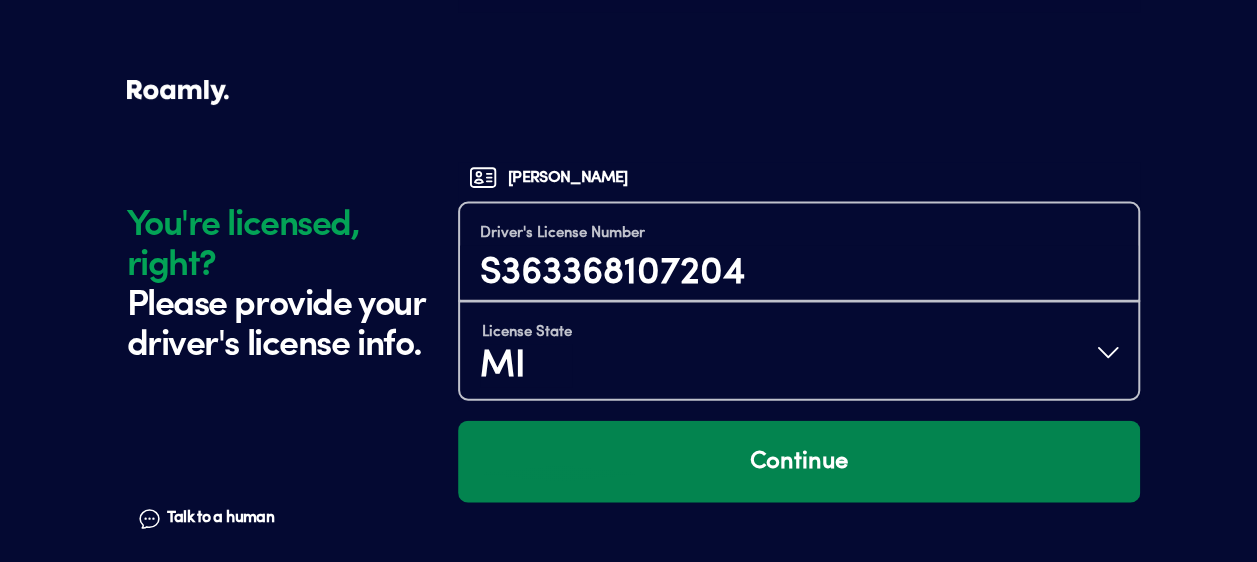 click on "Continue" at bounding box center (799, 462) 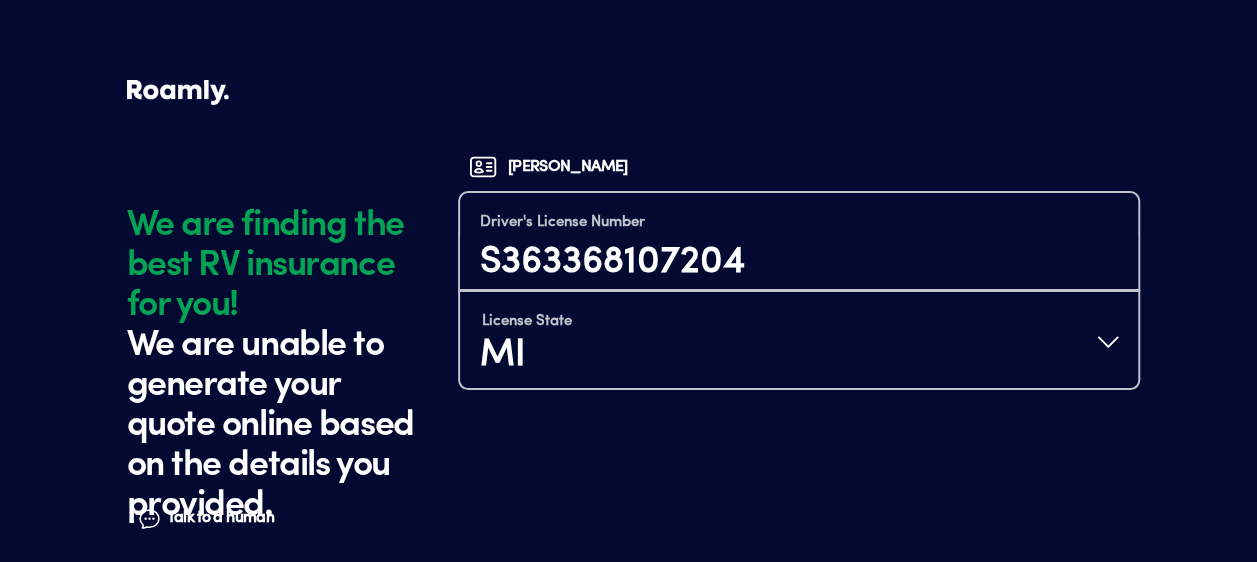 scroll, scrollTop: 0, scrollLeft: 0, axis: both 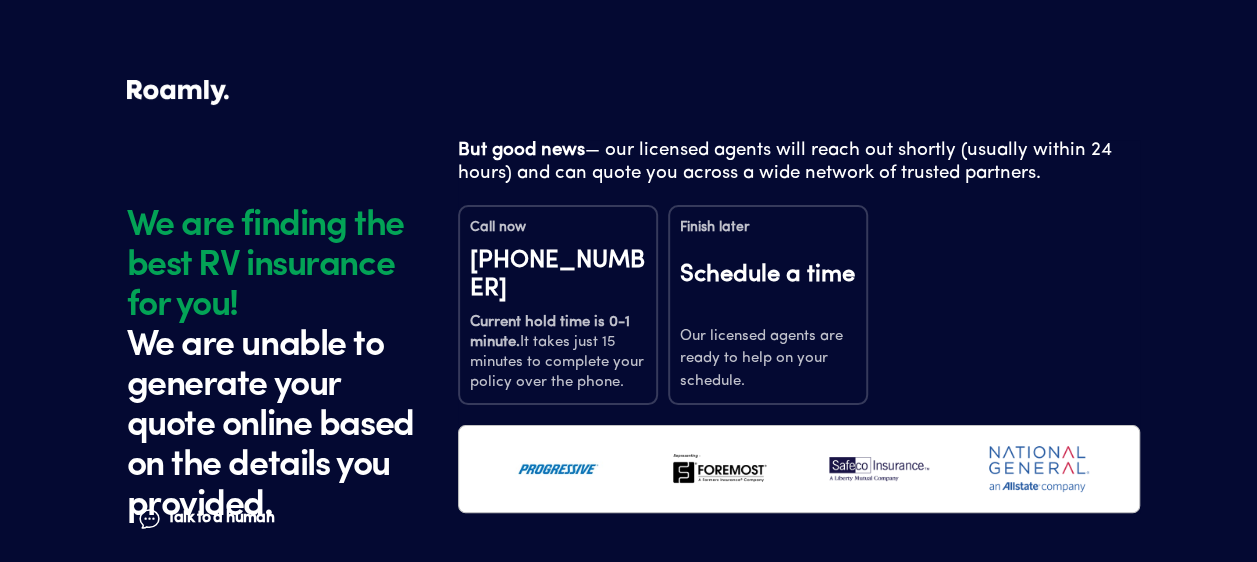 click at bounding box center (719, 469) 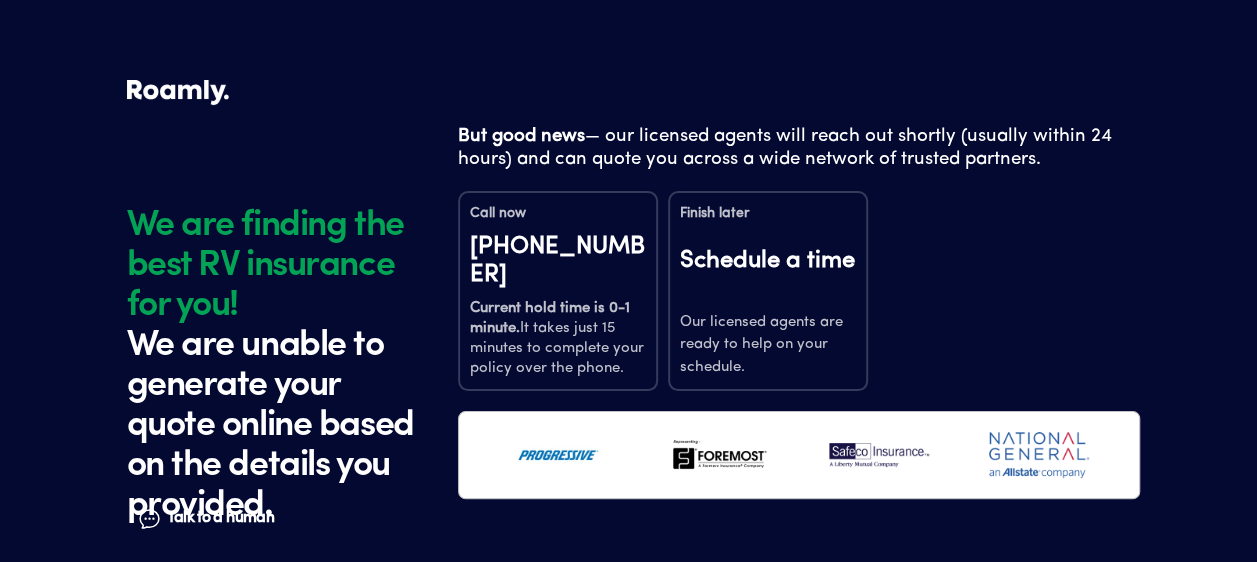 scroll, scrollTop: 15, scrollLeft: 0, axis: vertical 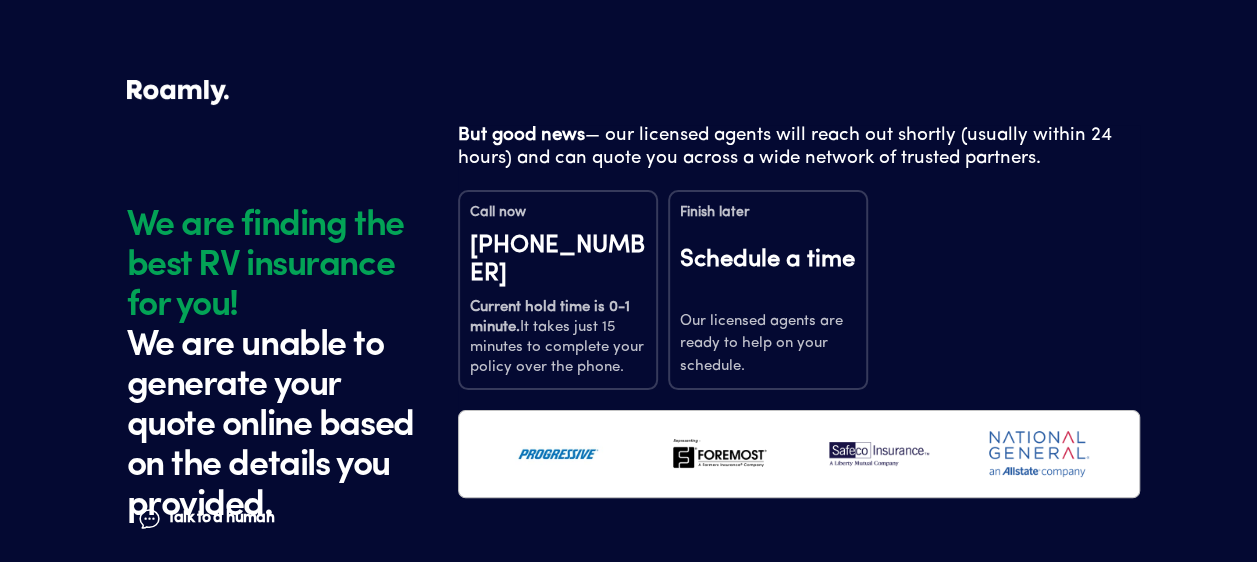 click on "Schedule a time" at bounding box center (768, 273) 